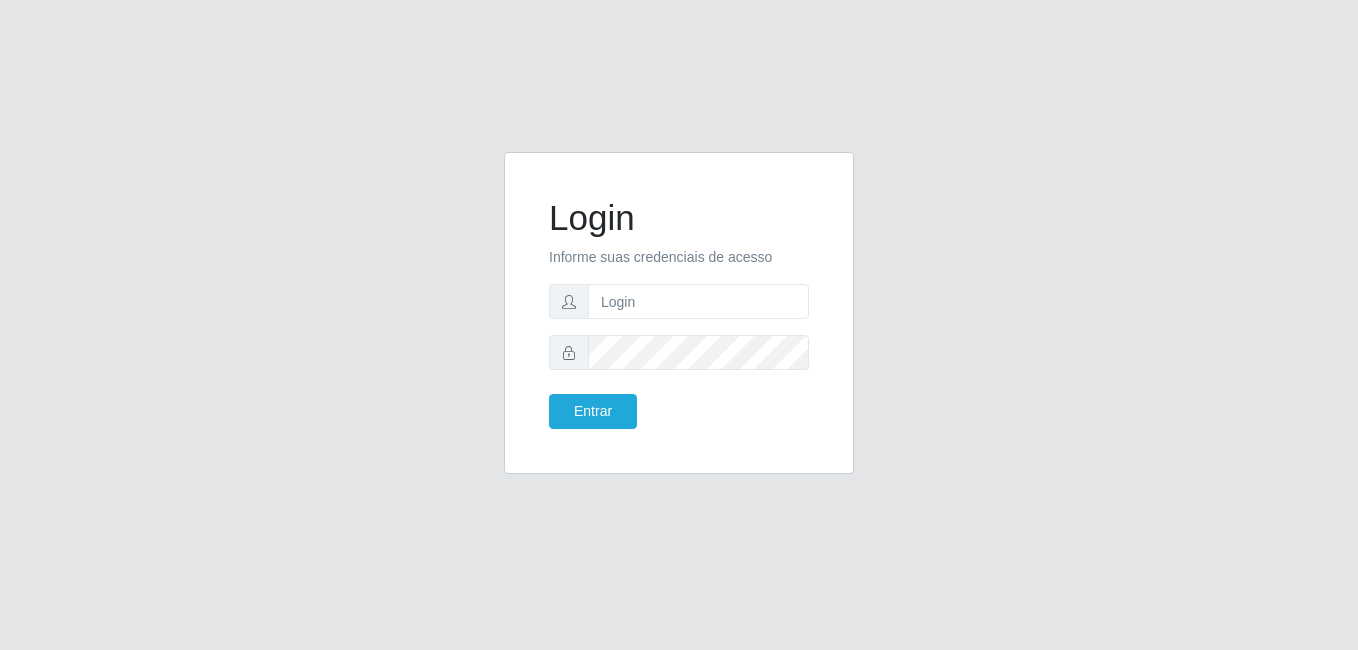 scroll, scrollTop: 0, scrollLeft: 0, axis: both 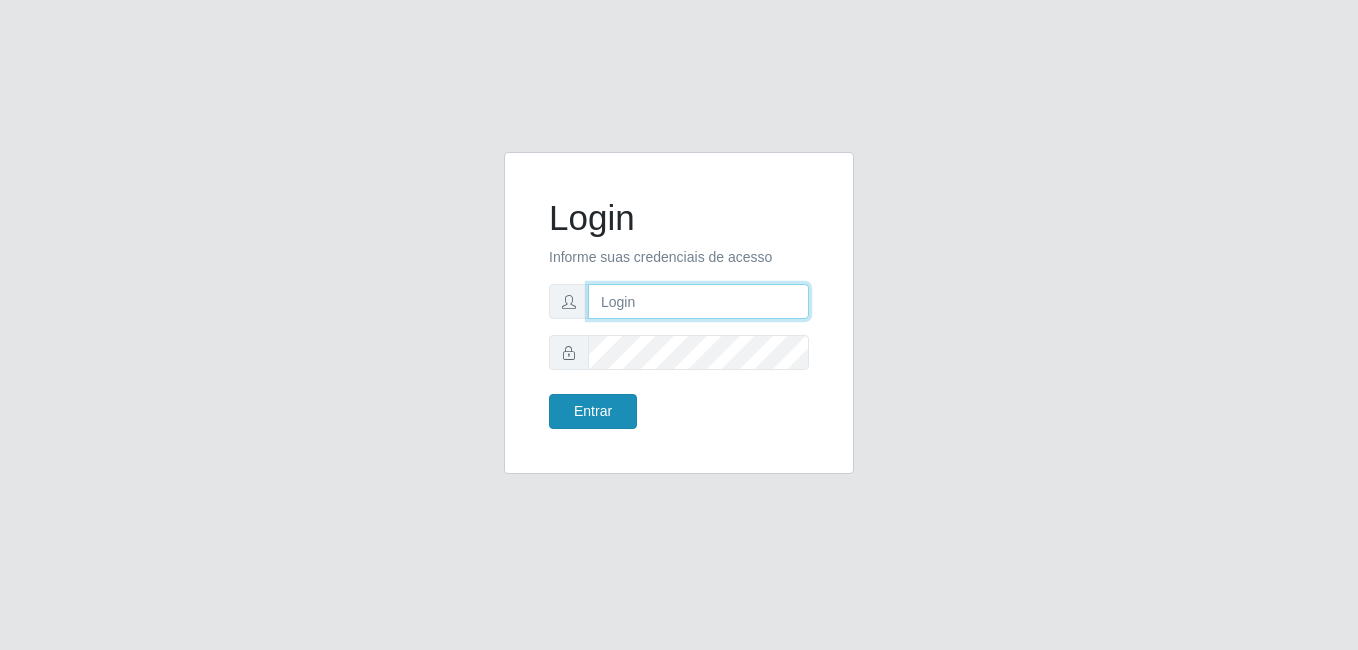 type on "karla@bemais" 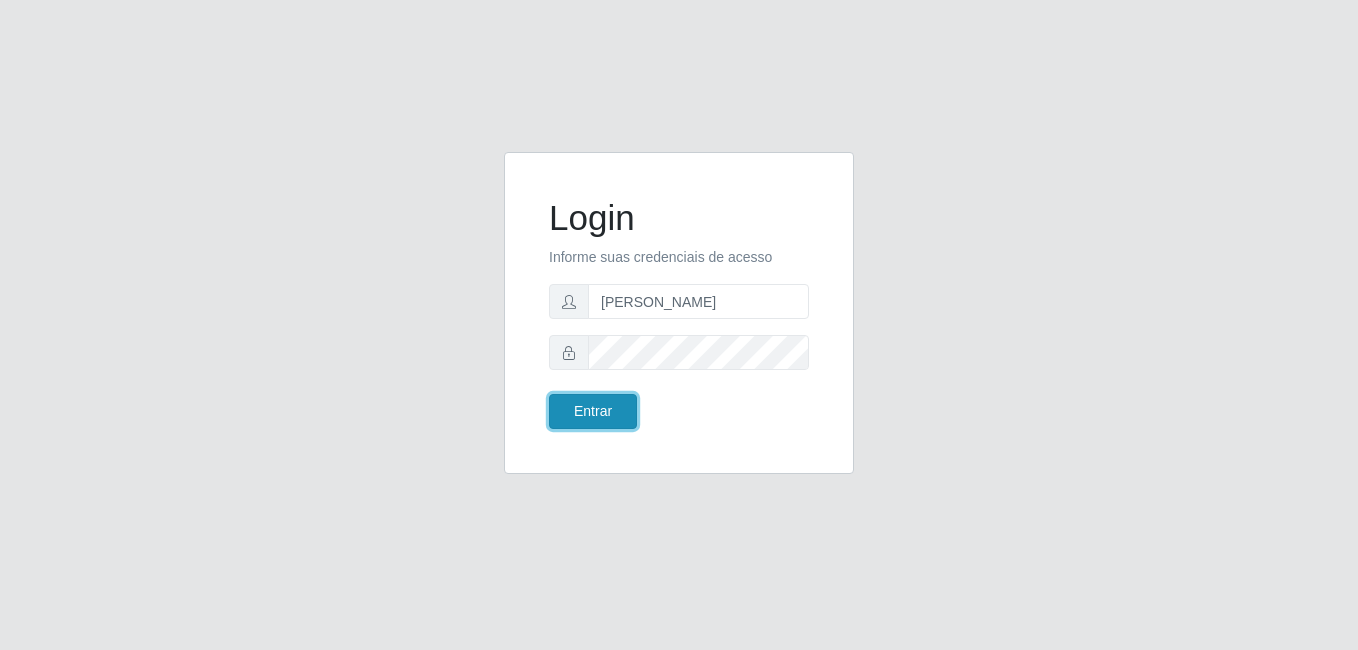 click on "Entrar" at bounding box center [593, 411] 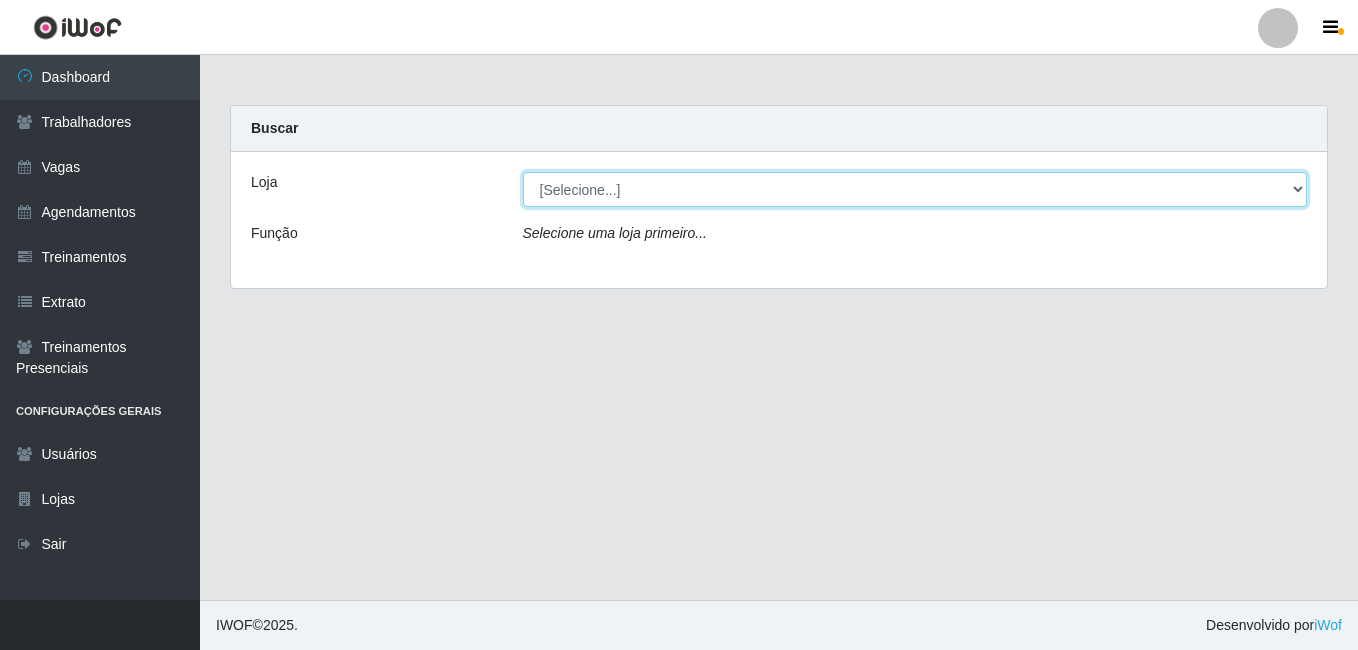 drag, startPoint x: 850, startPoint y: 199, endPoint x: 850, endPoint y: 212, distance: 13 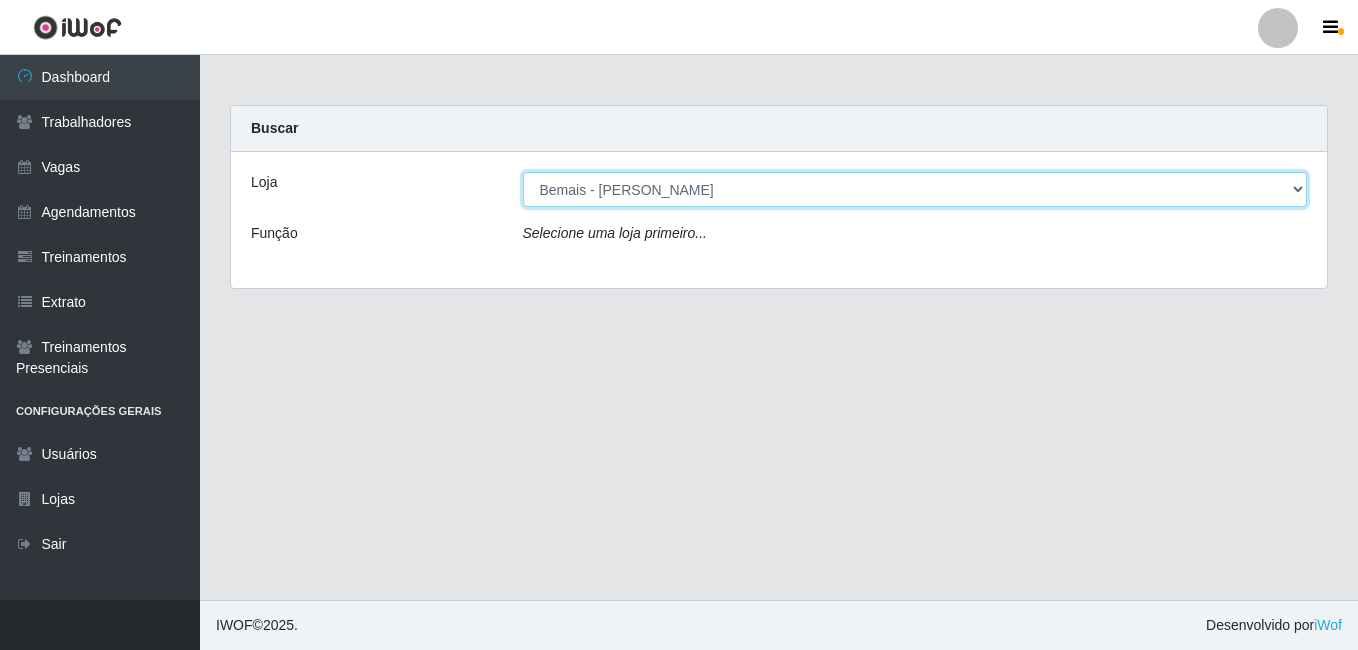 click on "[Selecione...] [PERSON_NAME]" at bounding box center [915, 189] 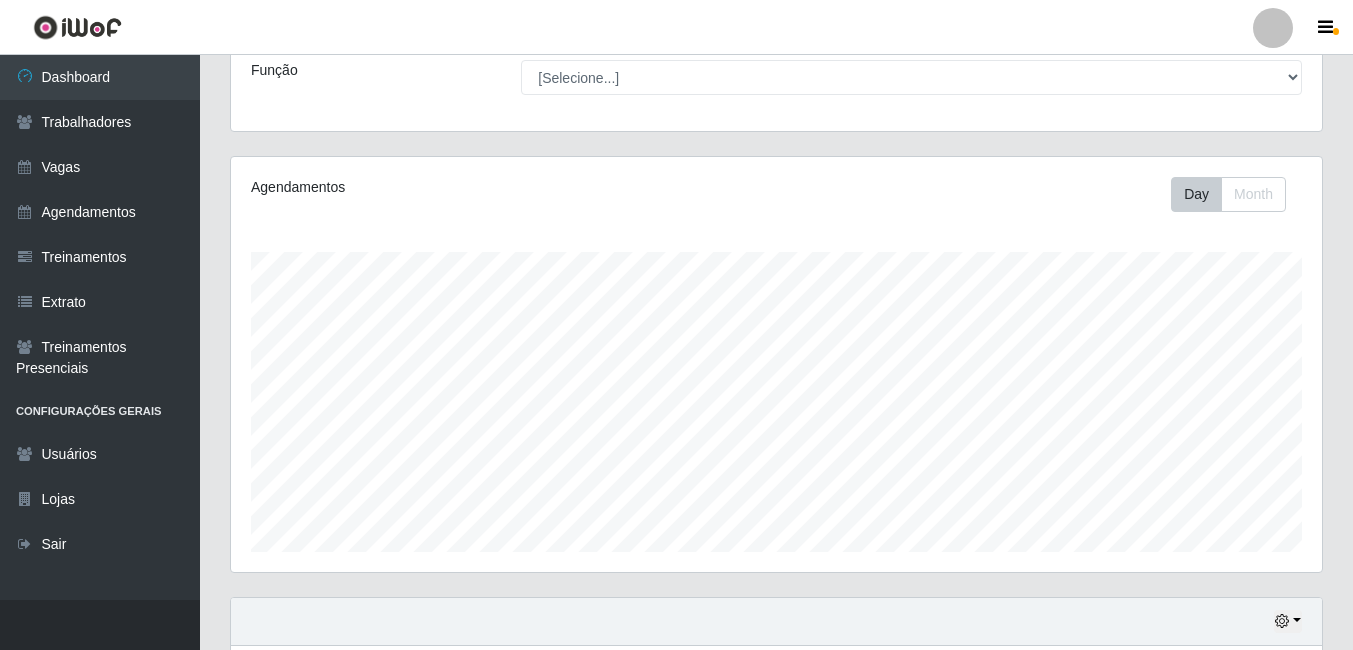 scroll, scrollTop: 500, scrollLeft: 0, axis: vertical 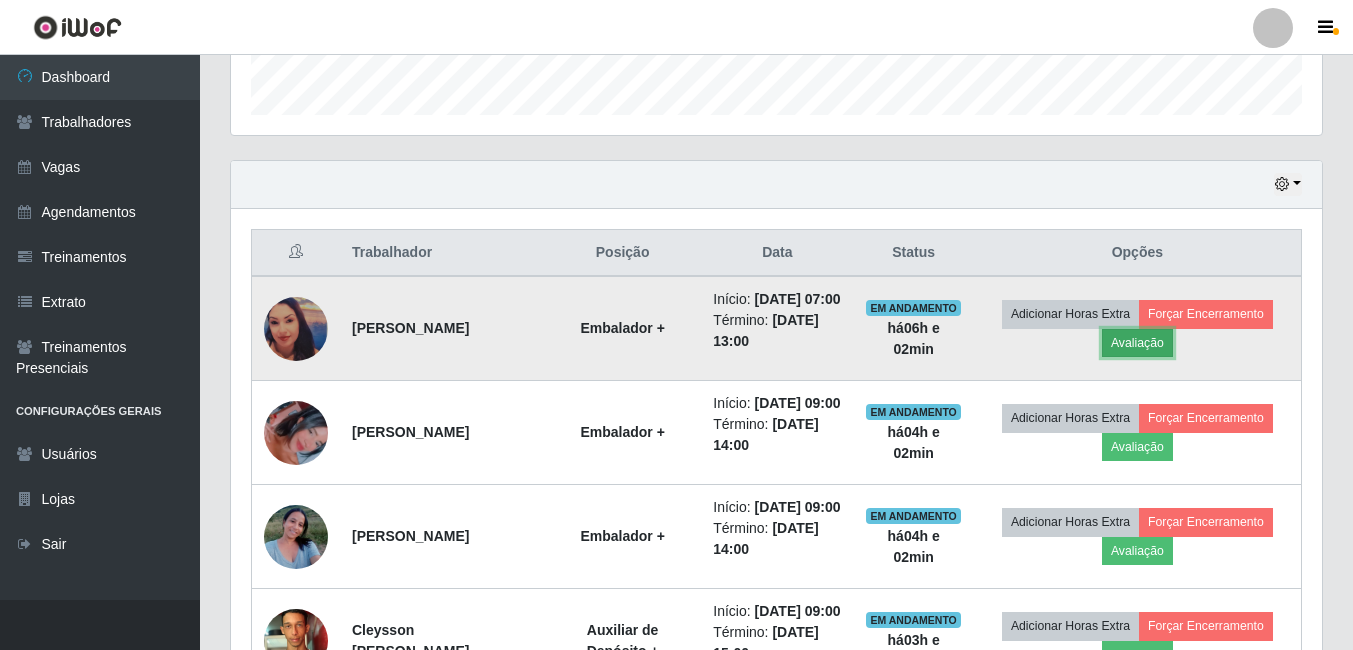 click on "Avaliação" at bounding box center [1137, 343] 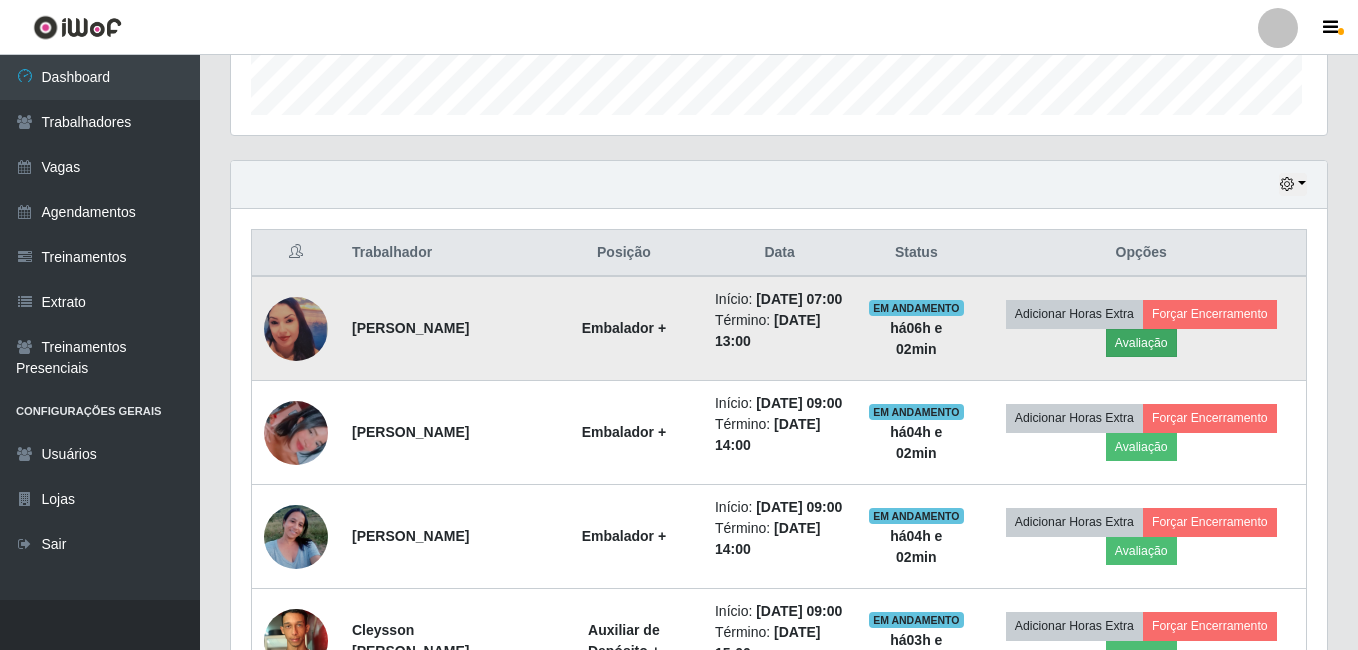 scroll, scrollTop: 999585, scrollLeft: 998919, axis: both 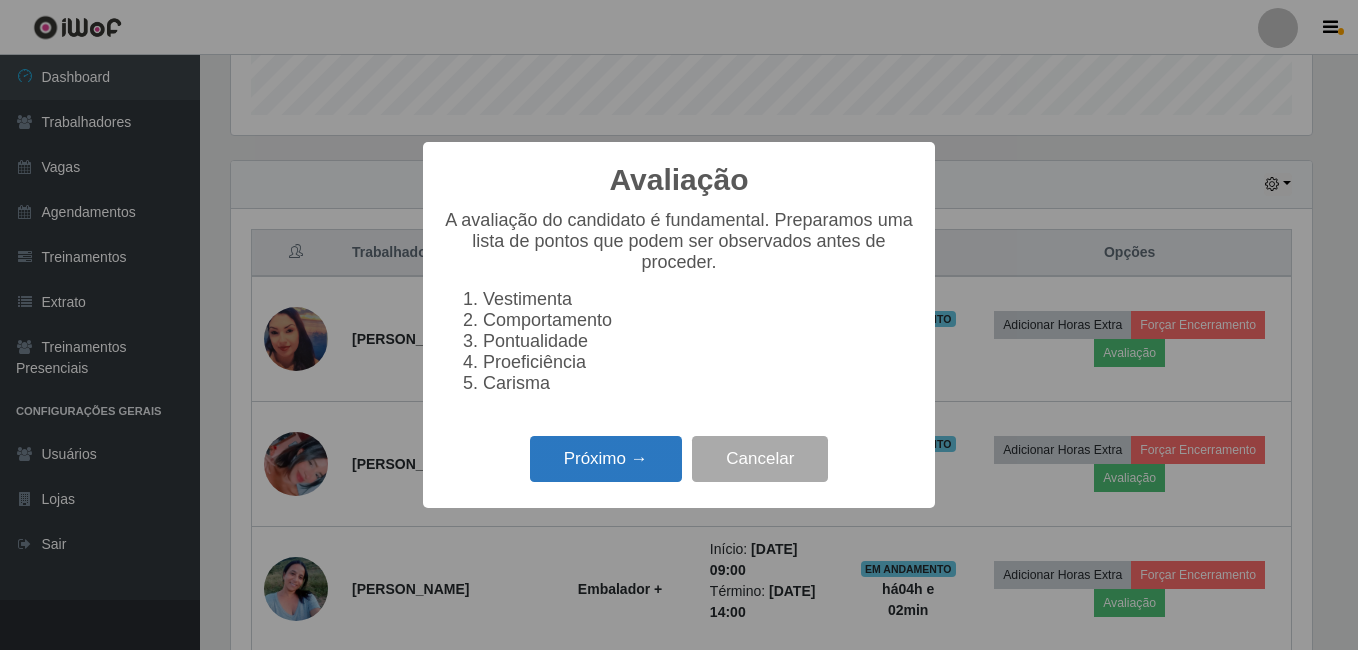 drag, startPoint x: 599, startPoint y: 475, endPoint x: 612, endPoint y: 470, distance: 13.928389 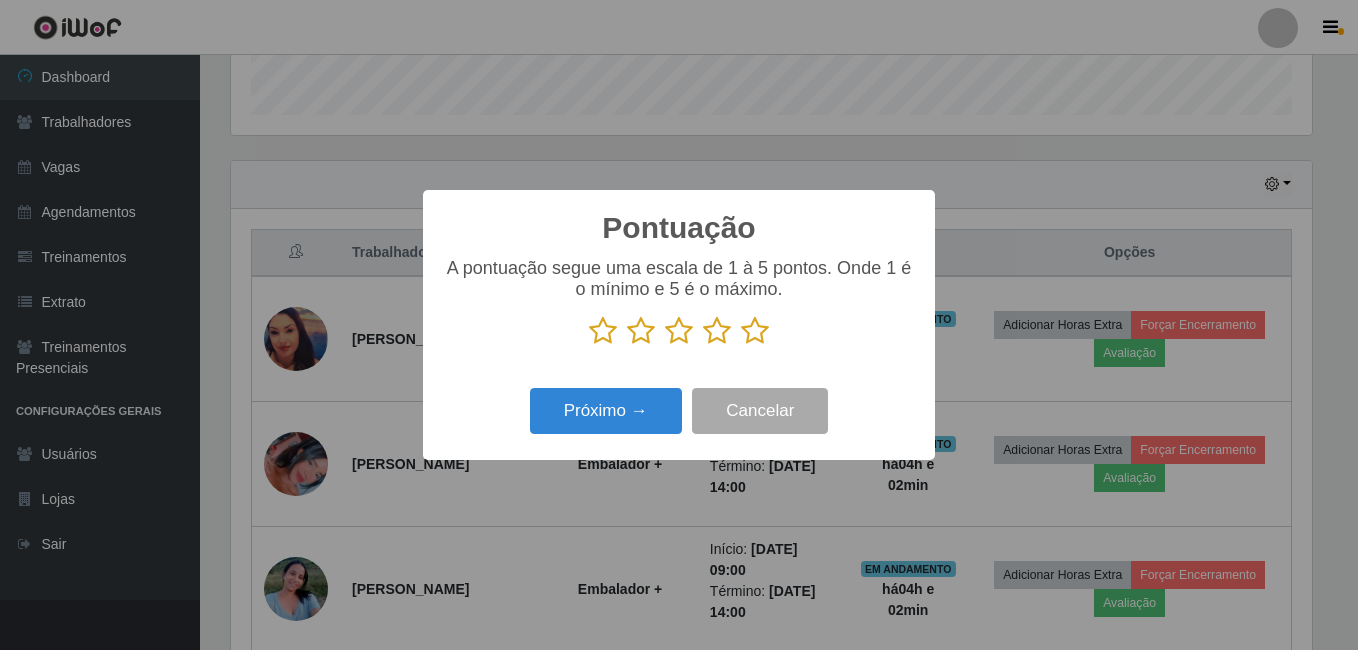 click at bounding box center [755, 331] 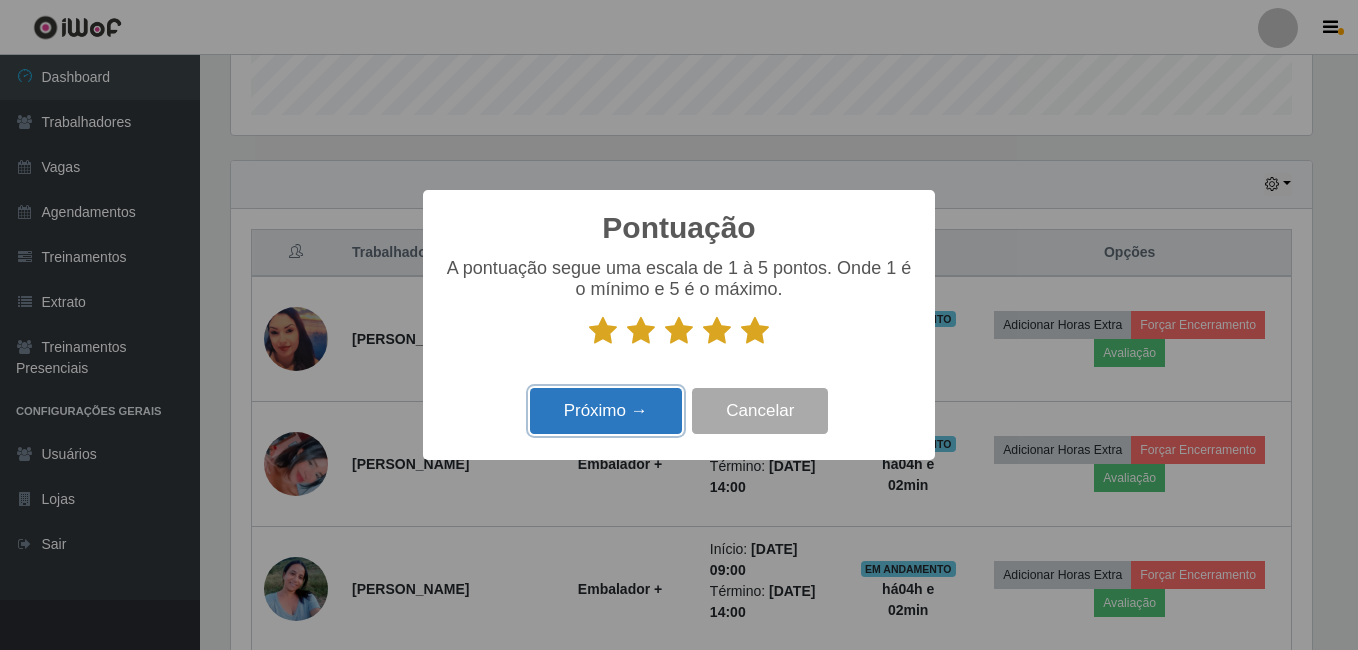 click on "Próximo →" at bounding box center (606, 411) 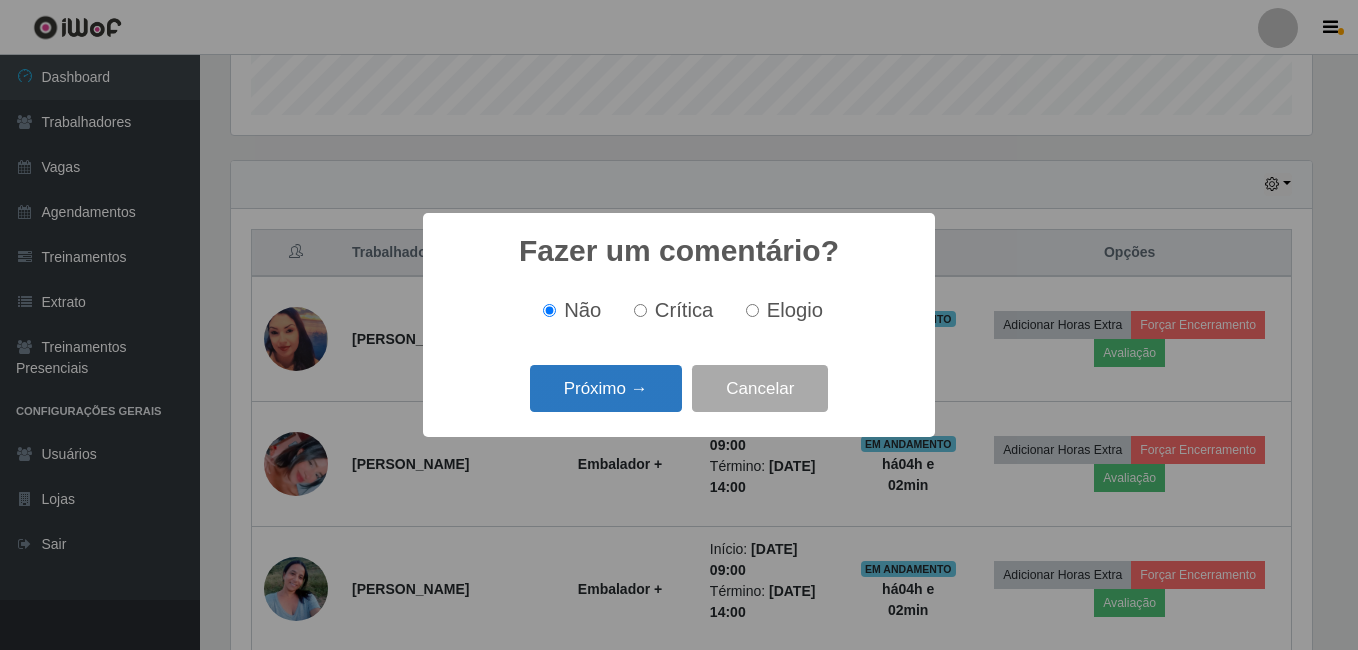 click on "Próximo →" at bounding box center [606, 388] 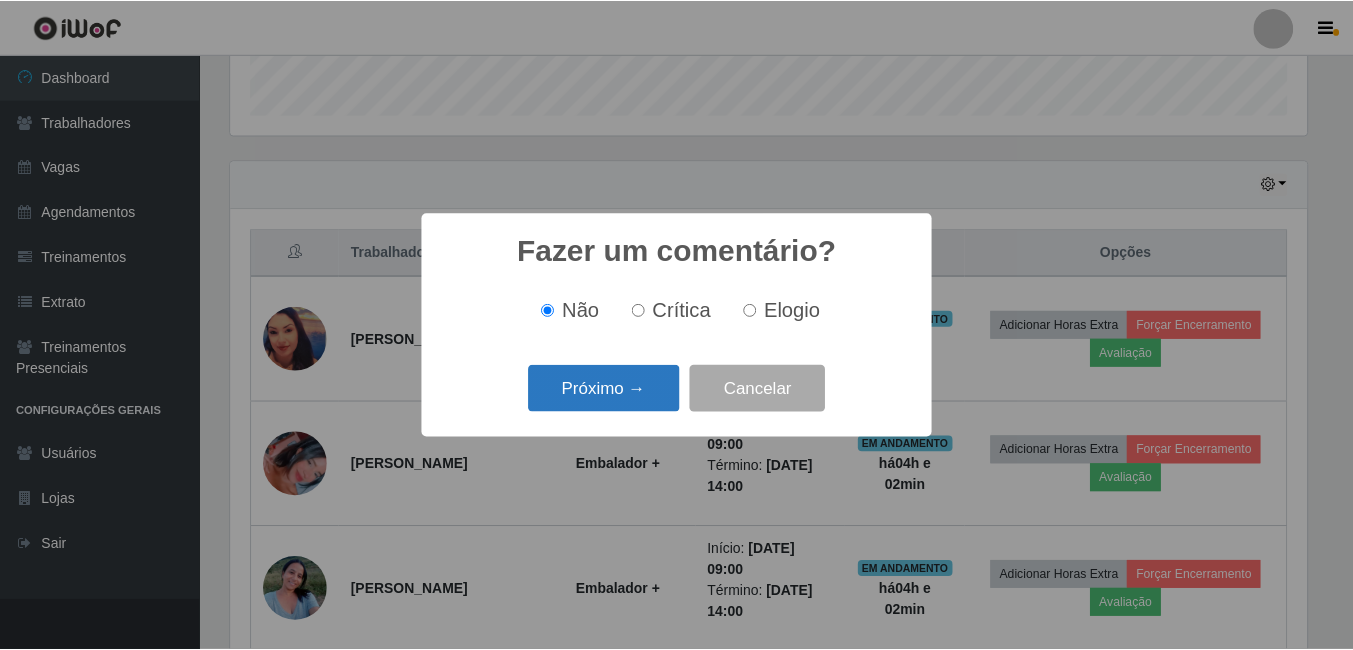 scroll, scrollTop: 999585, scrollLeft: 998919, axis: both 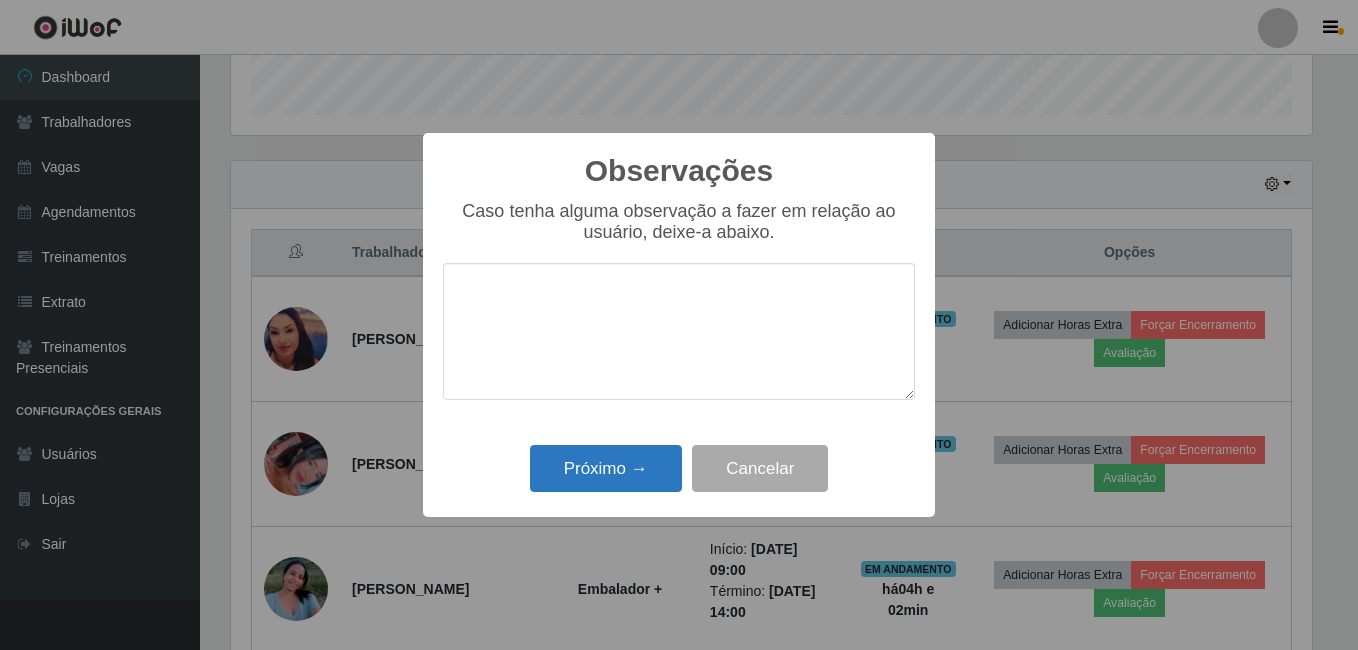 drag, startPoint x: 625, startPoint y: 445, endPoint x: 628, endPoint y: 457, distance: 12.369317 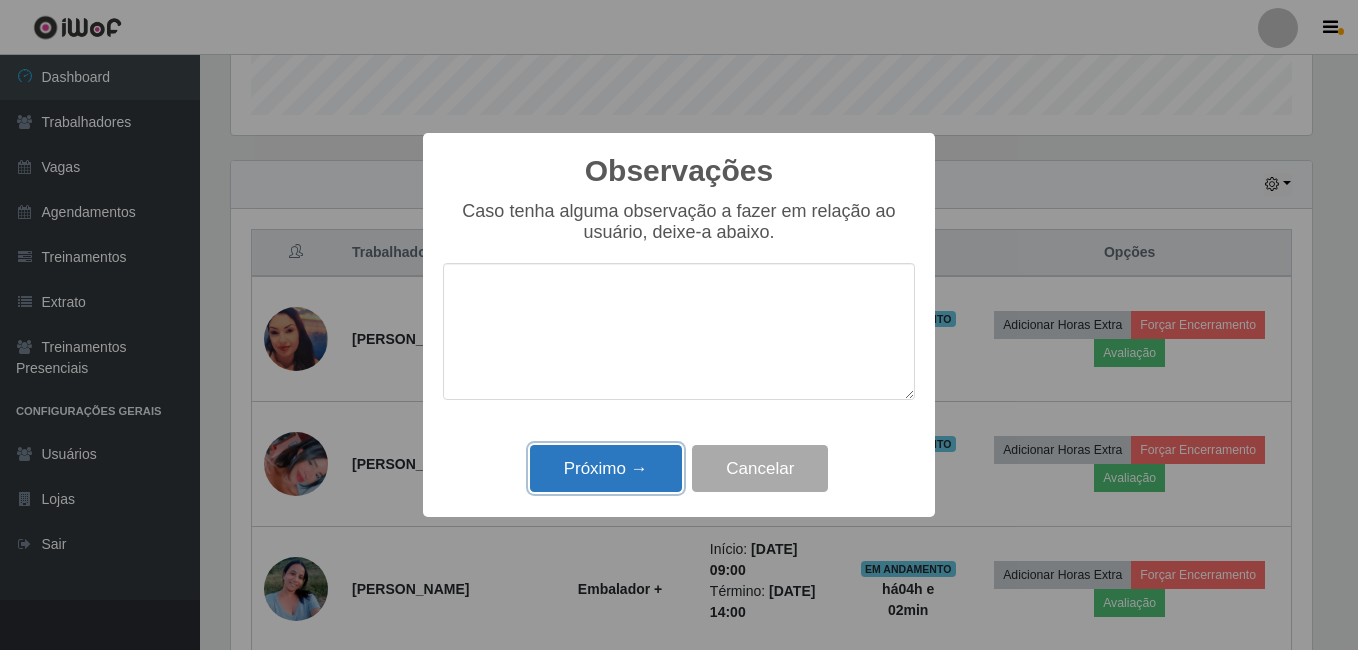 click on "Próximo →" at bounding box center [606, 468] 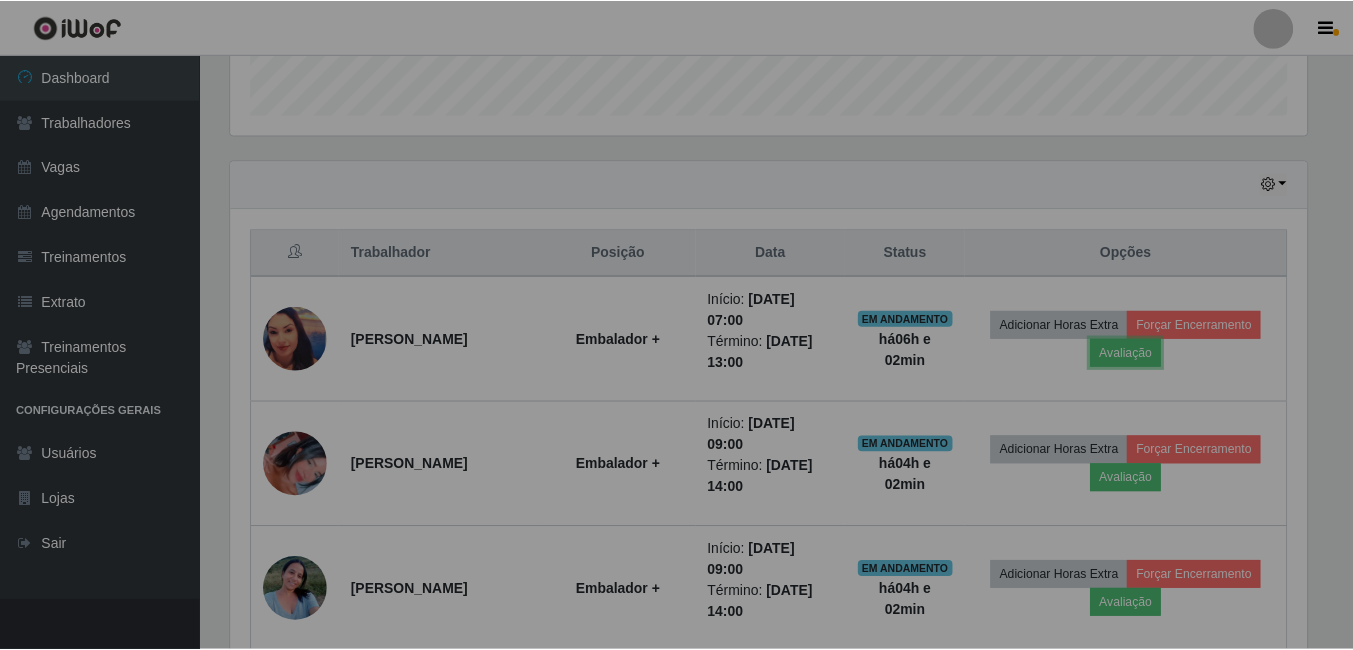 scroll, scrollTop: 999585, scrollLeft: 998909, axis: both 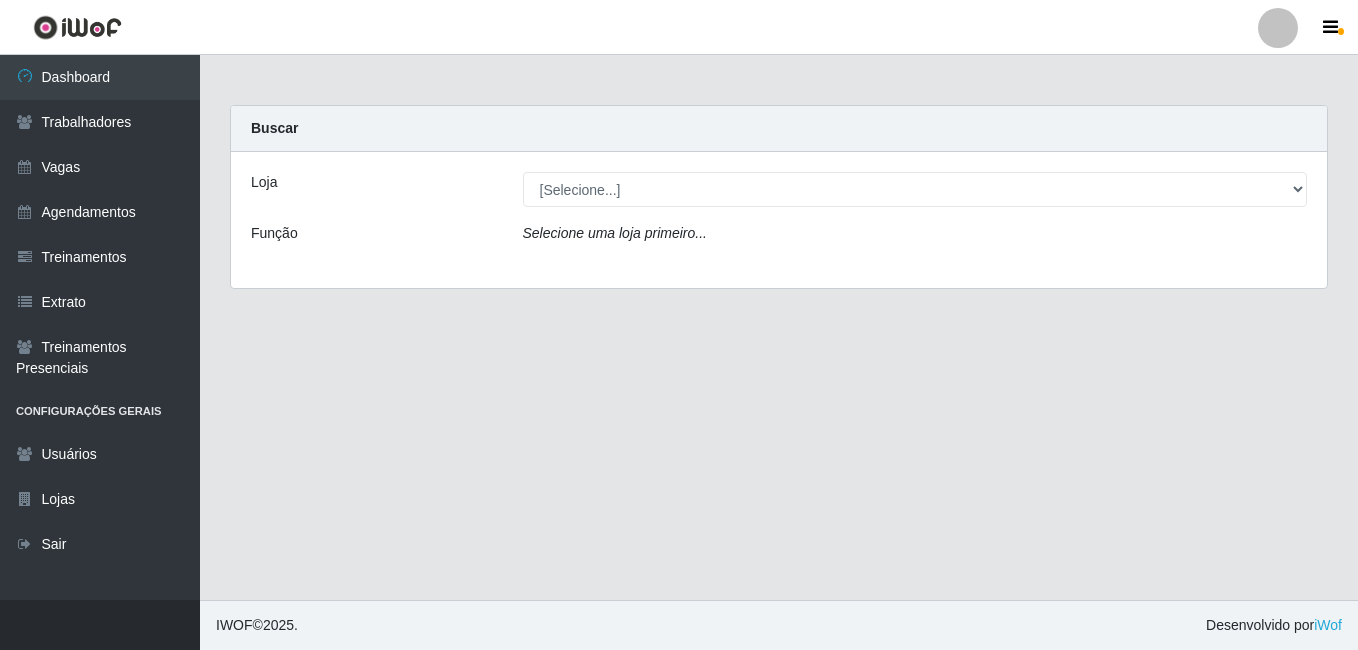 drag, startPoint x: 717, startPoint y: 229, endPoint x: 712, endPoint y: 198, distance: 31.400637 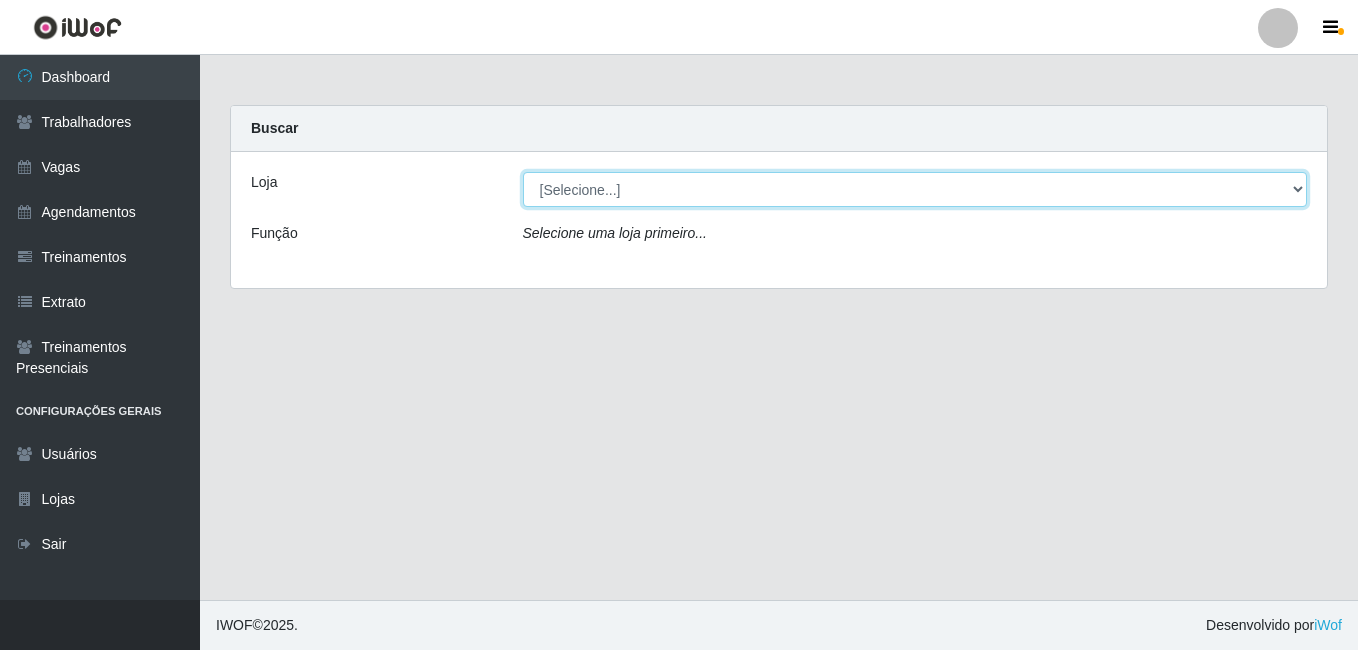 drag, startPoint x: 712, startPoint y: 198, endPoint x: 713, endPoint y: 209, distance: 11.045361 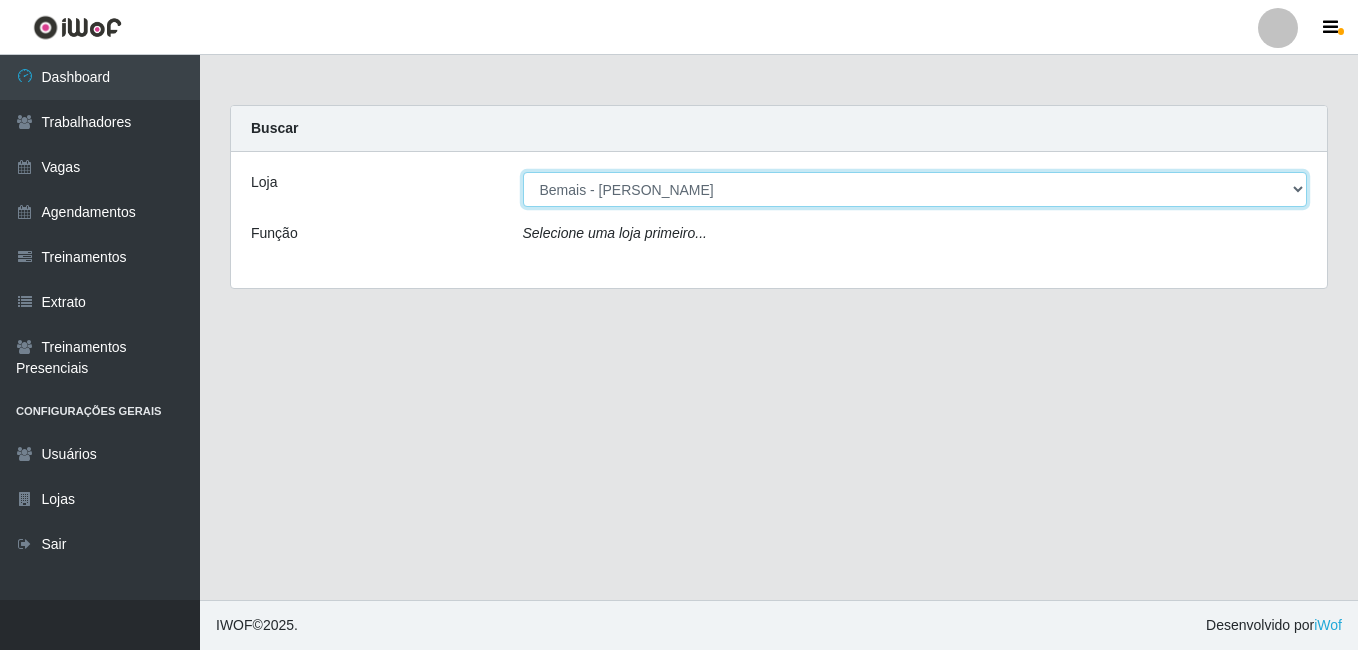 click on "[Selecione...] [PERSON_NAME]" at bounding box center (915, 189) 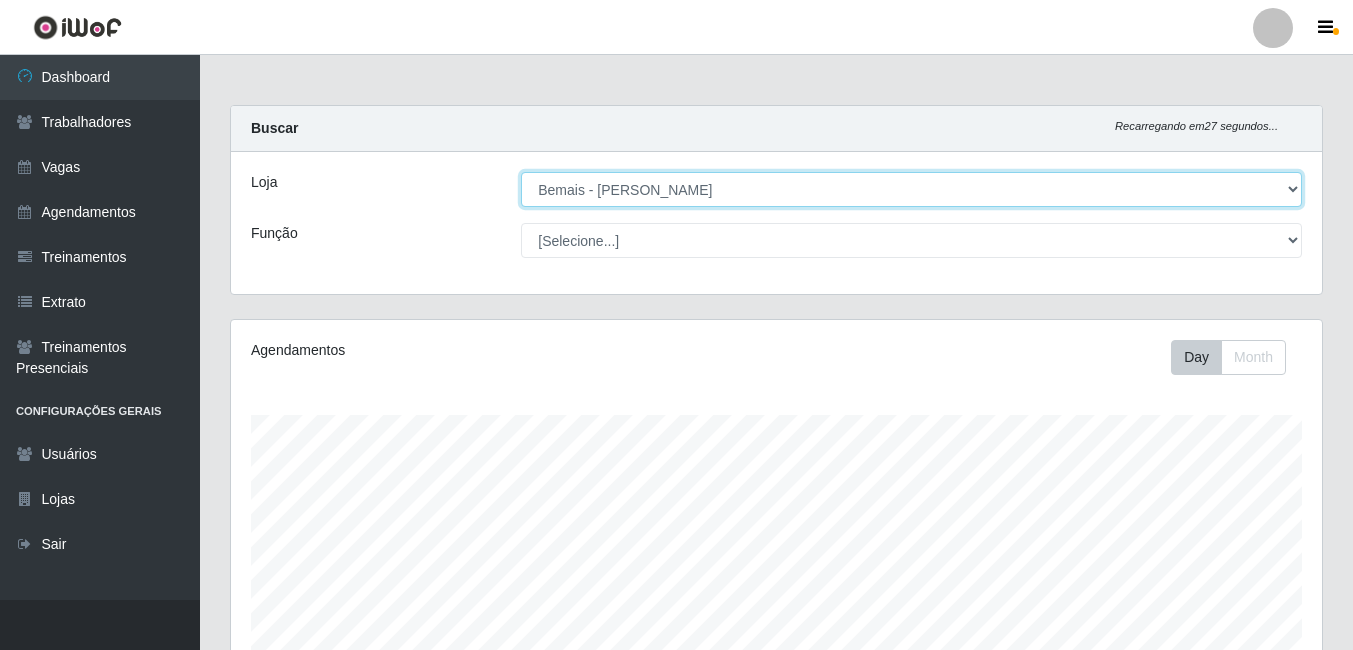 scroll, scrollTop: 138, scrollLeft: 0, axis: vertical 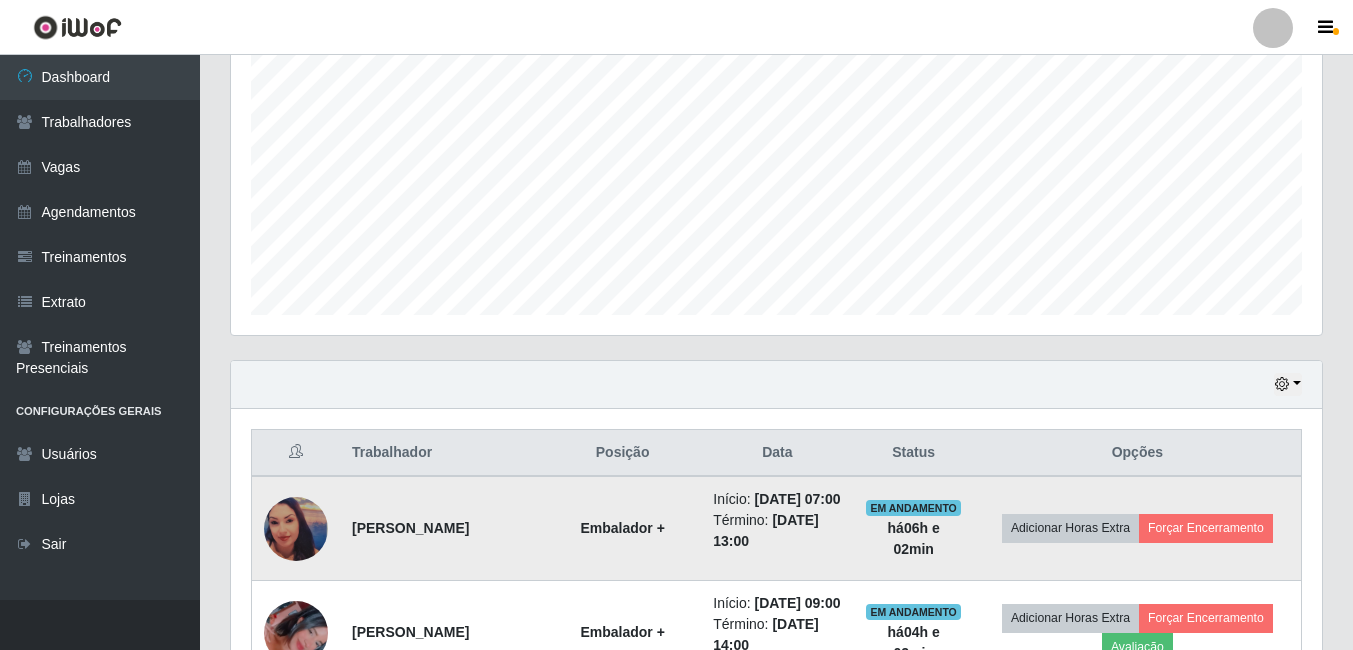 click on "Adicionar Horas Extra Forçar Encerramento" at bounding box center [1138, 528] 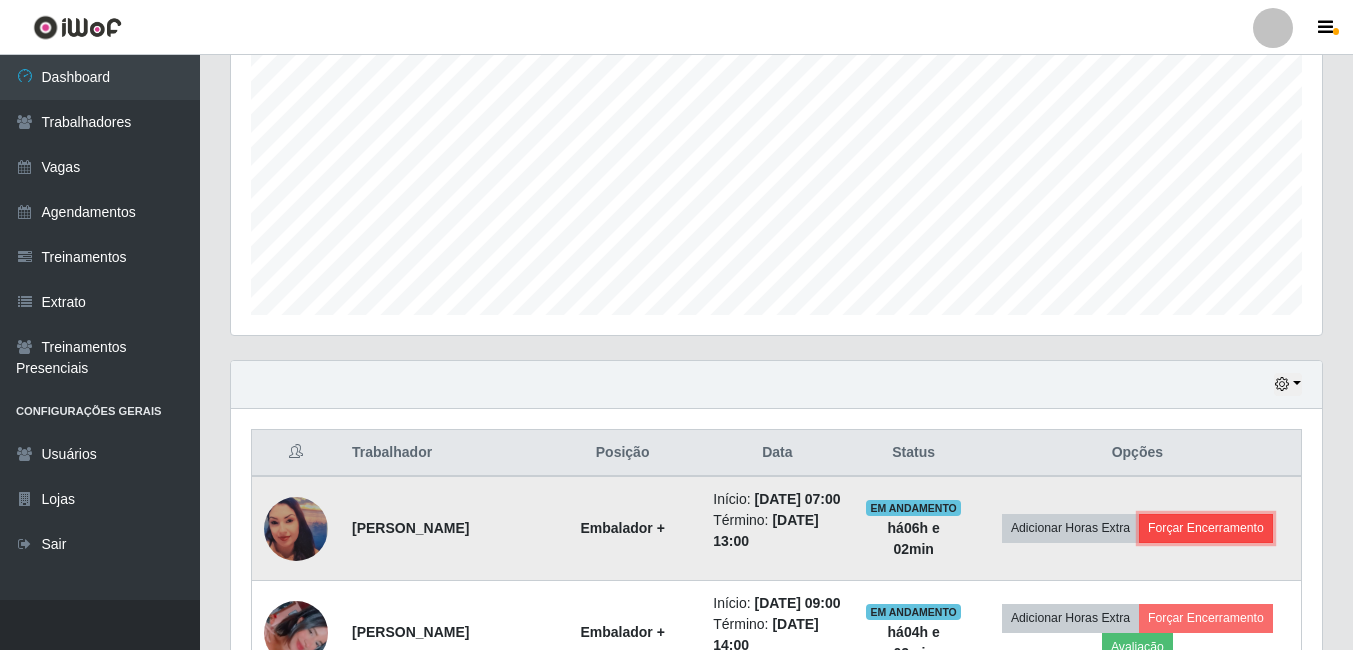 click on "Forçar Encerramento" at bounding box center [1206, 528] 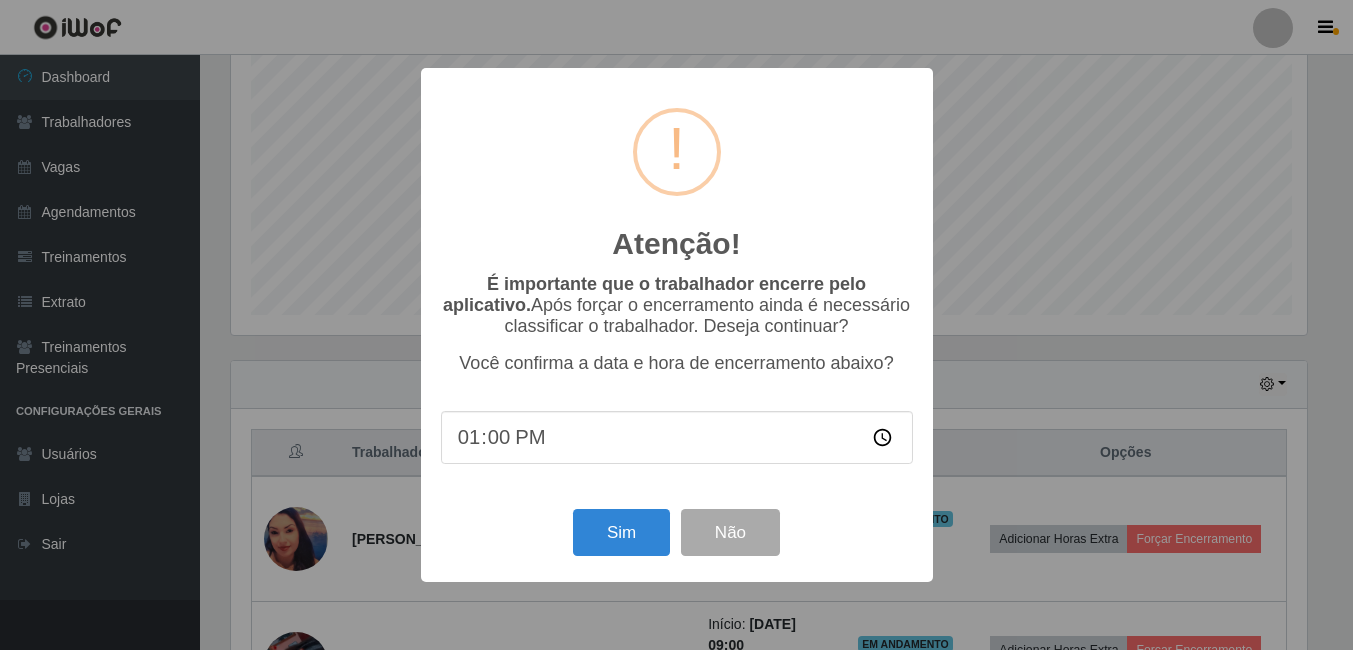 scroll, scrollTop: 999585, scrollLeft: 998919, axis: both 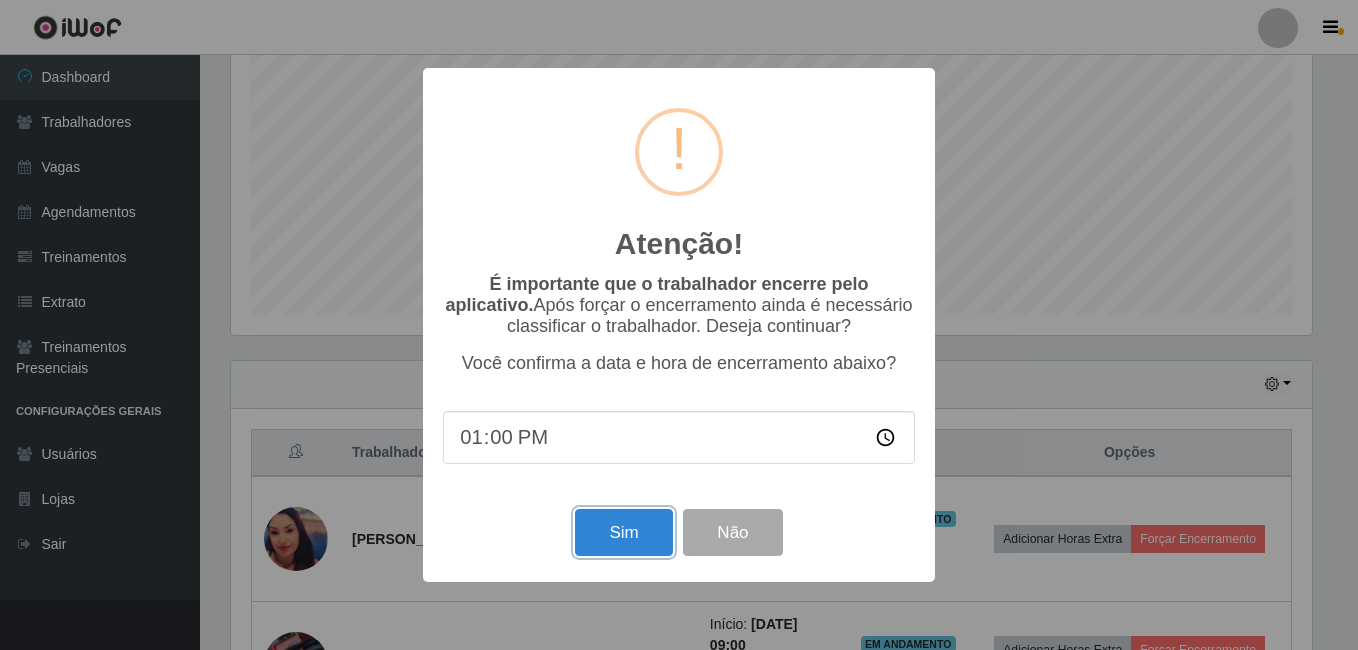 drag, startPoint x: 651, startPoint y: 548, endPoint x: 656, endPoint y: 531, distance: 17.720045 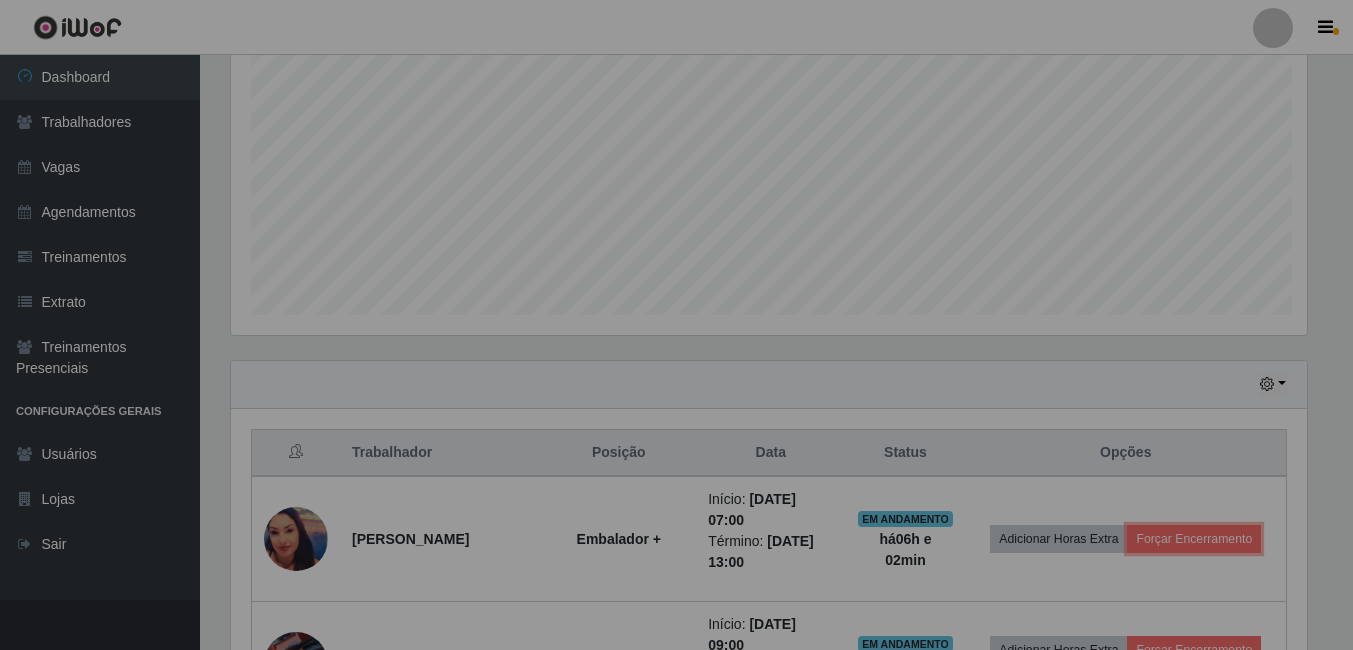 scroll, scrollTop: 999585, scrollLeft: 998909, axis: both 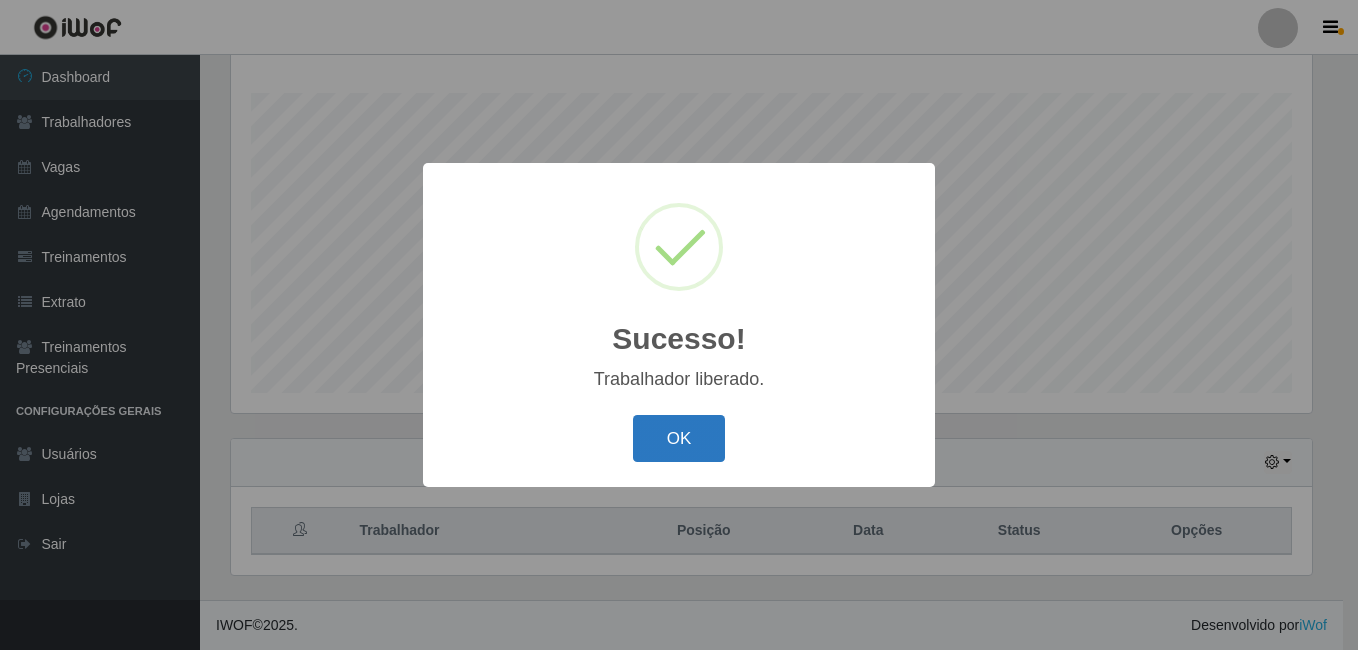 drag, startPoint x: 697, startPoint y: 442, endPoint x: 710, endPoint y: 438, distance: 13.601471 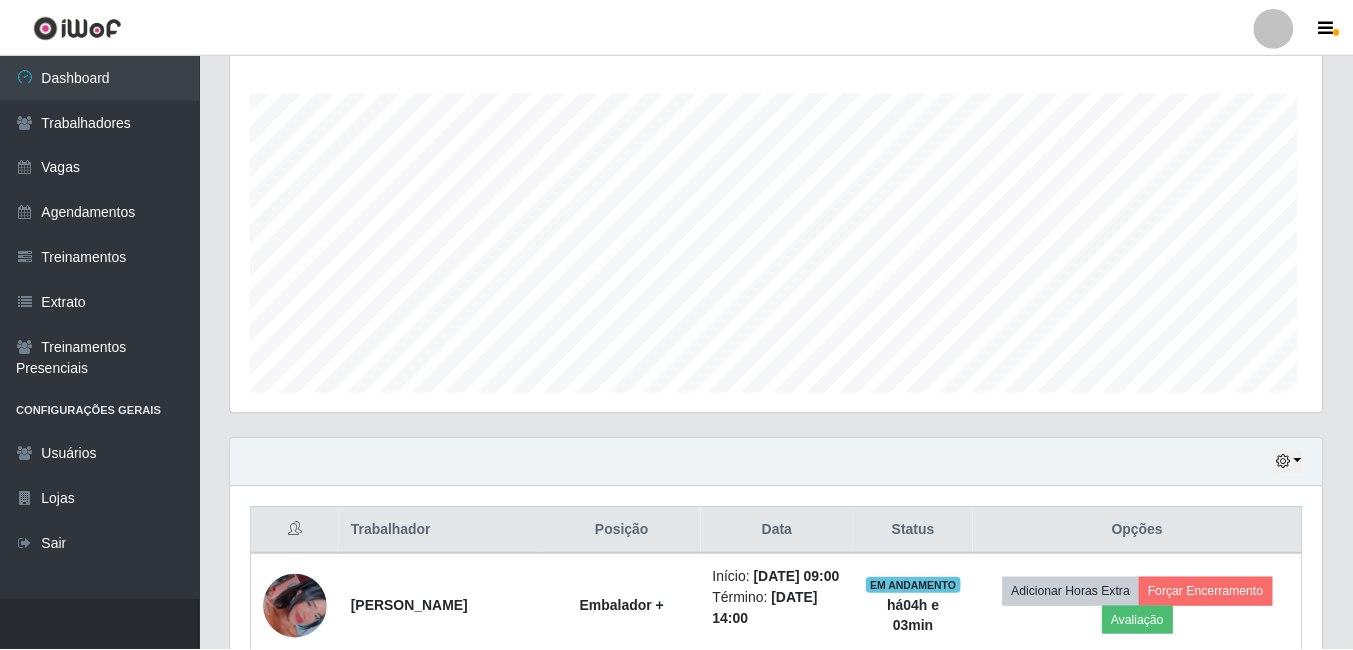 scroll, scrollTop: 999585, scrollLeft: 998909, axis: both 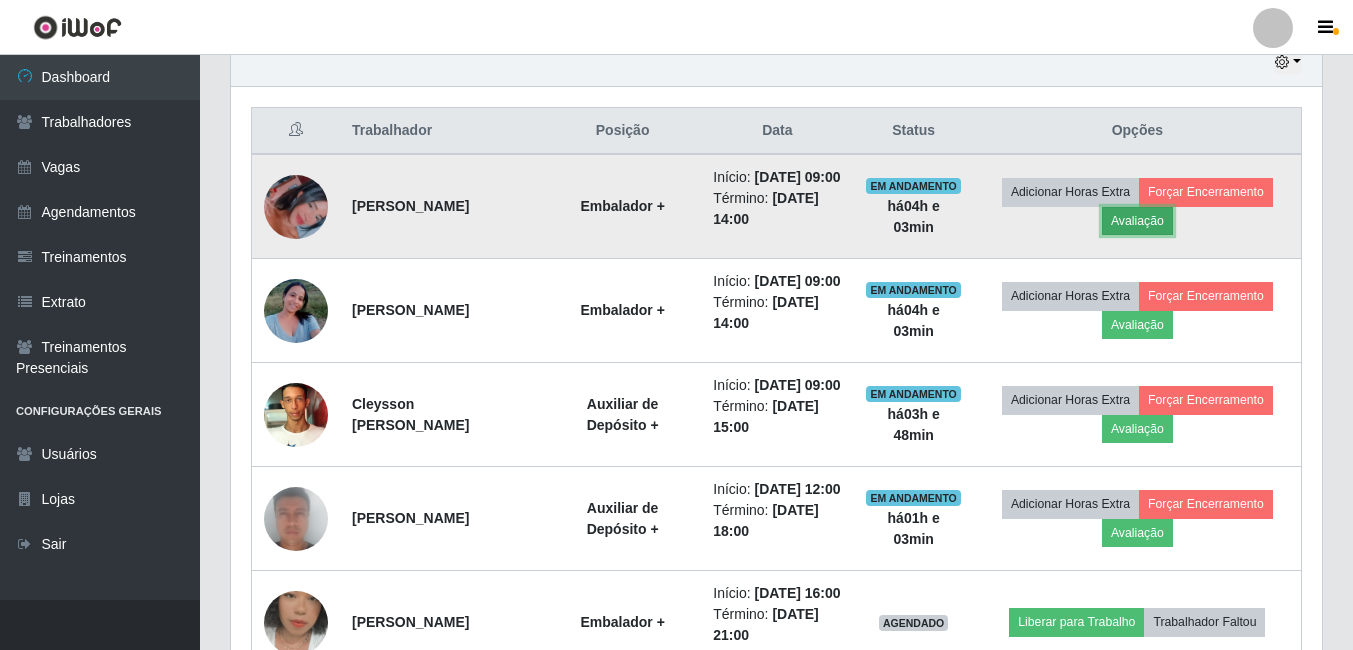 click on "Avaliação" at bounding box center (1137, 221) 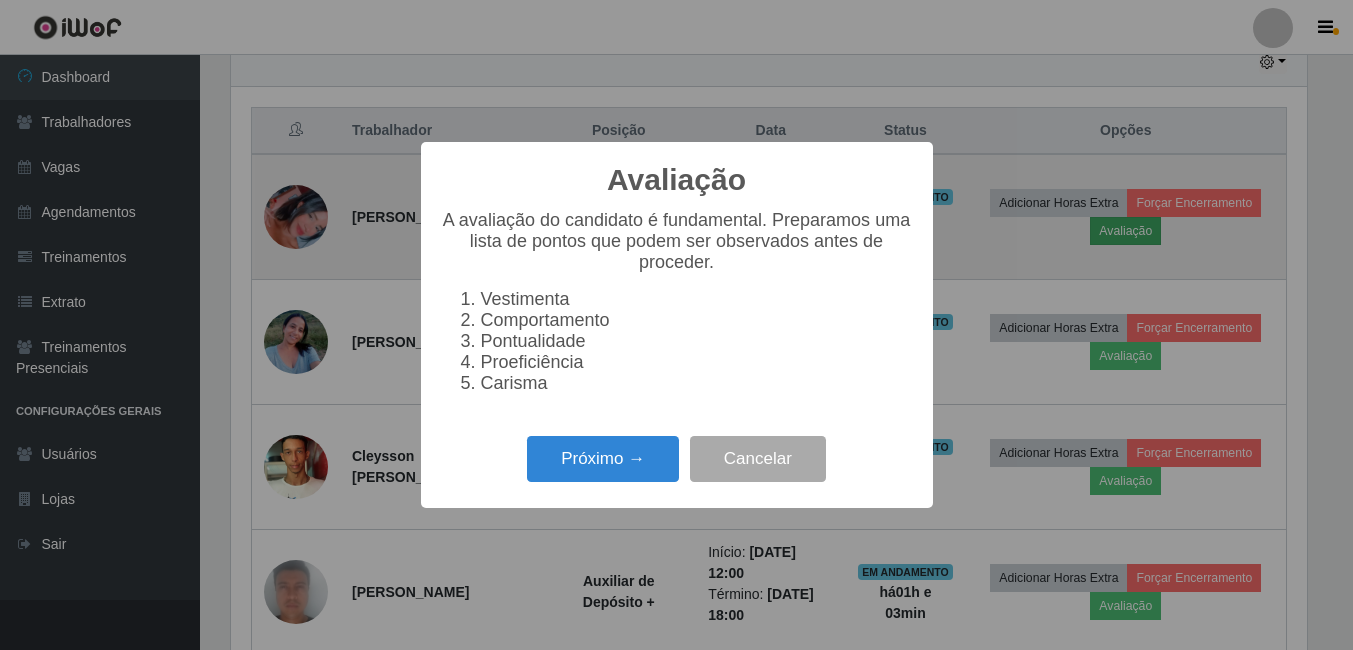scroll, scrollTop: 999585, scrollLeft: 998919, axis: both 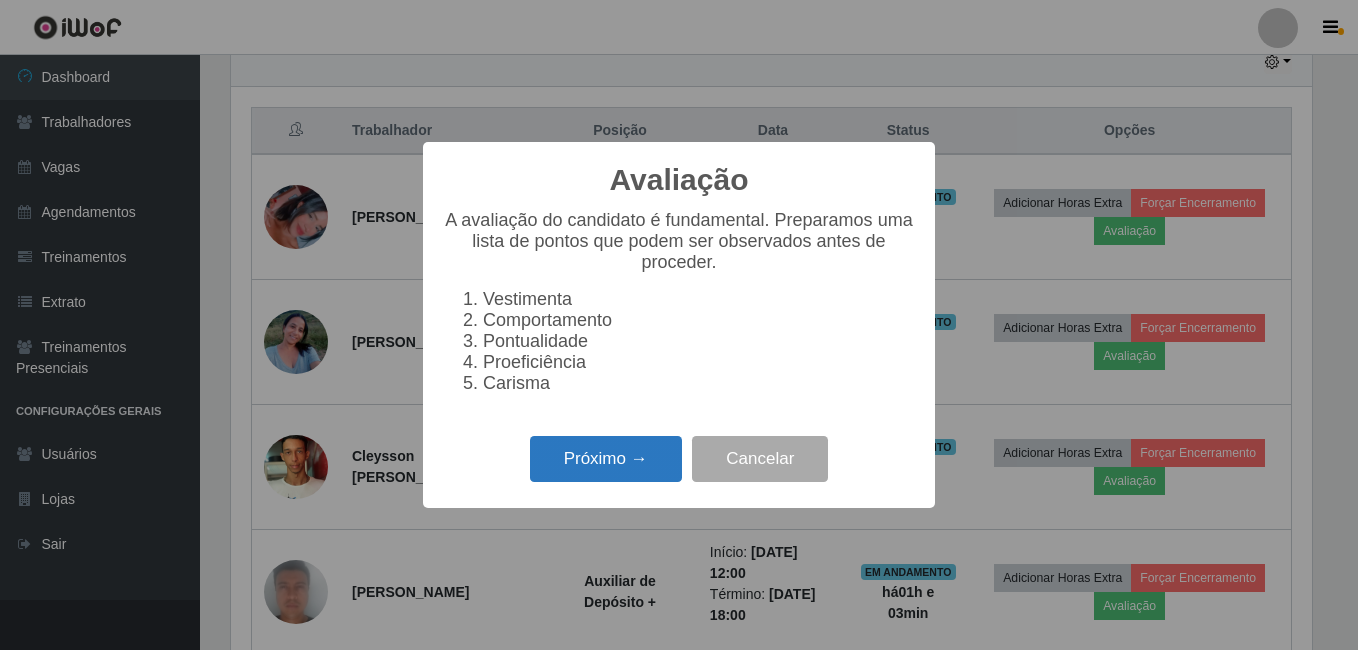 click on "Próximo →" at bounding box center (606, 459) 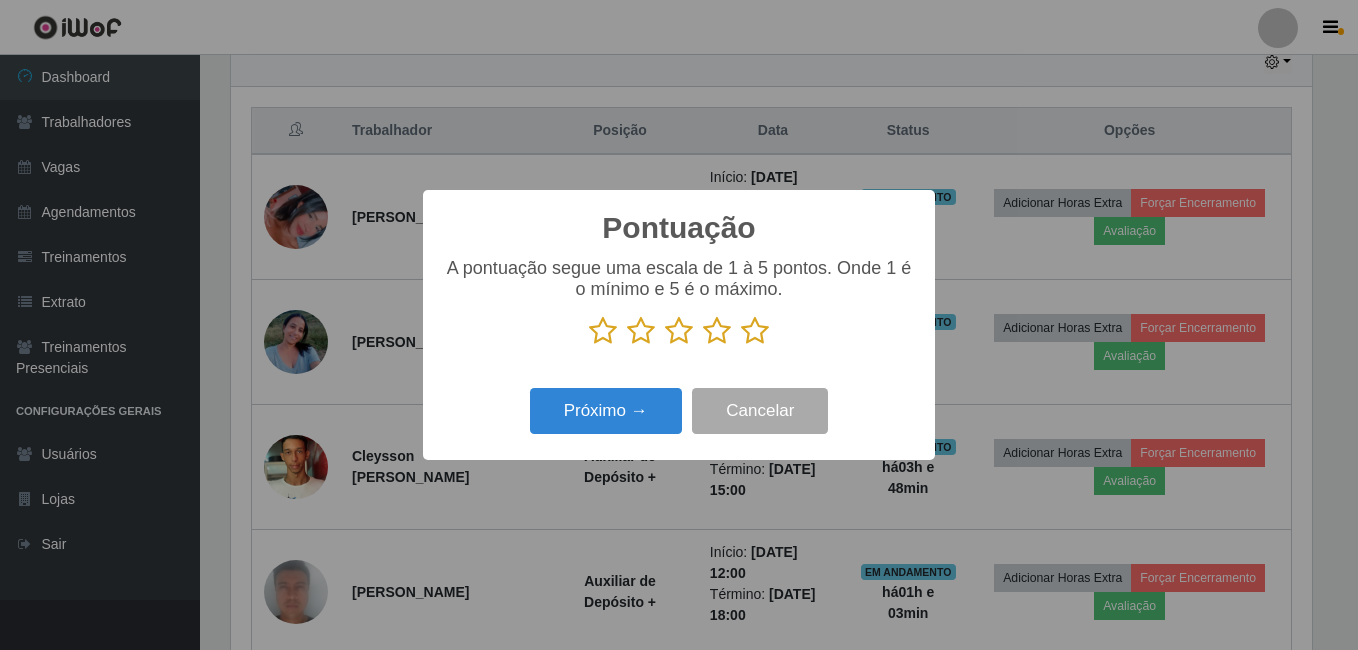 drag, startPoint x: 762, startPoint y: 330, endPoint x: 658, endPoint y: 408, distance: 130 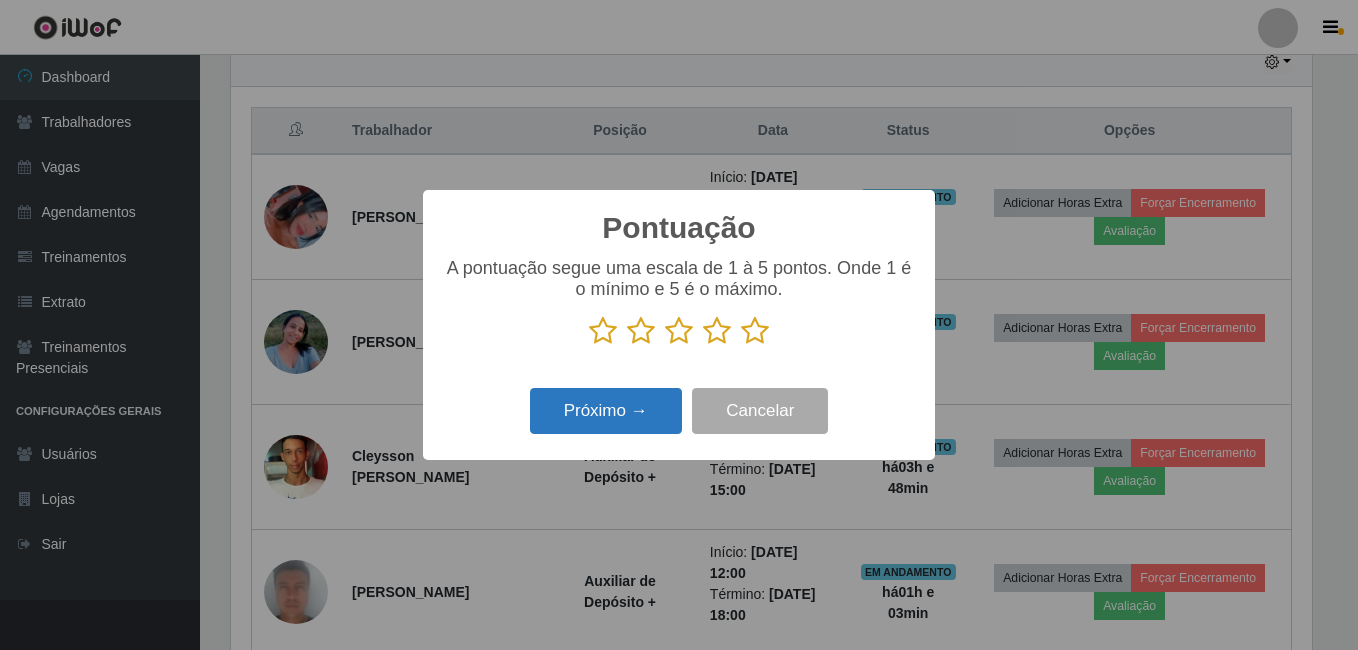 click at bounding box center [755, 331] 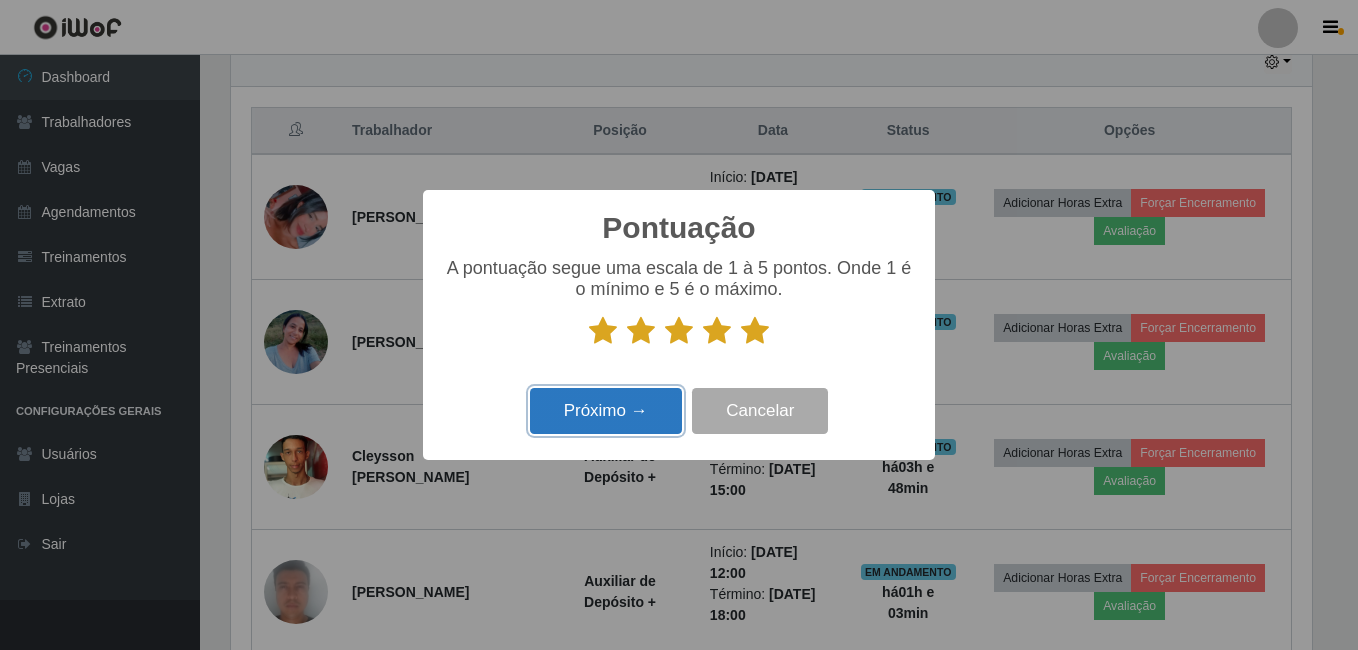 click on "Próximo →" at bounding box center (606, 411) 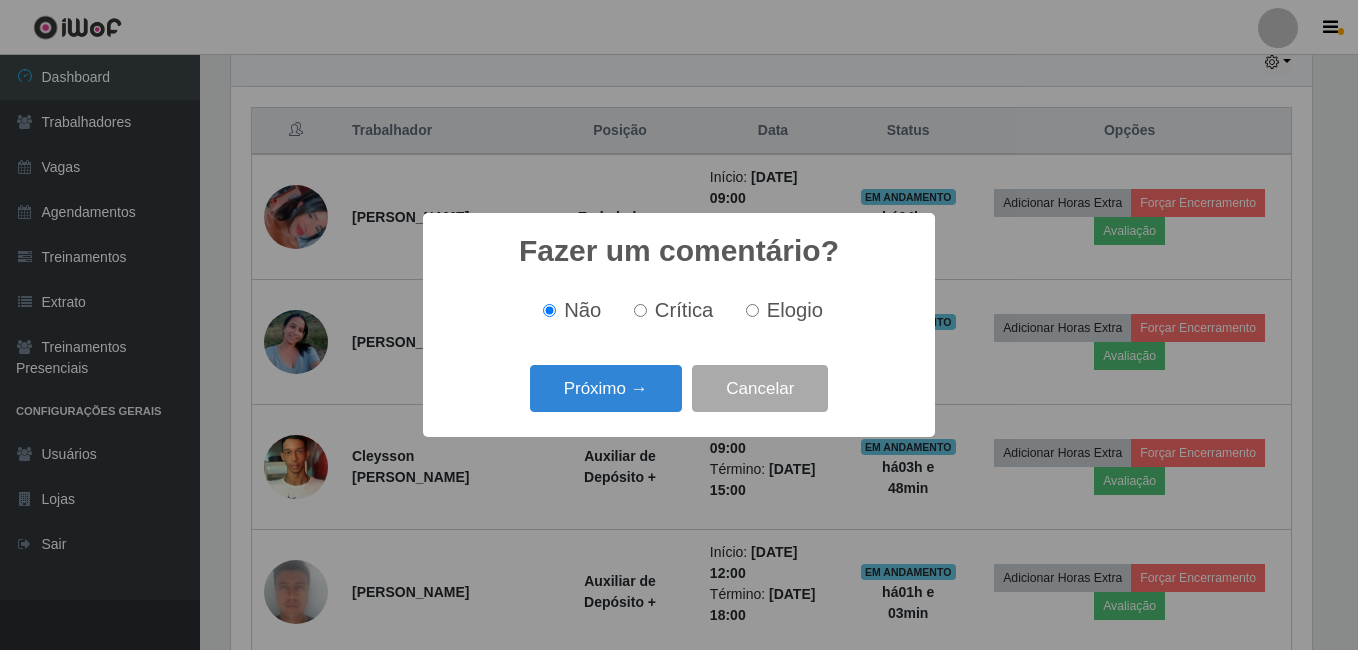 click on "Próximo →" at bounding box center [606, 388] 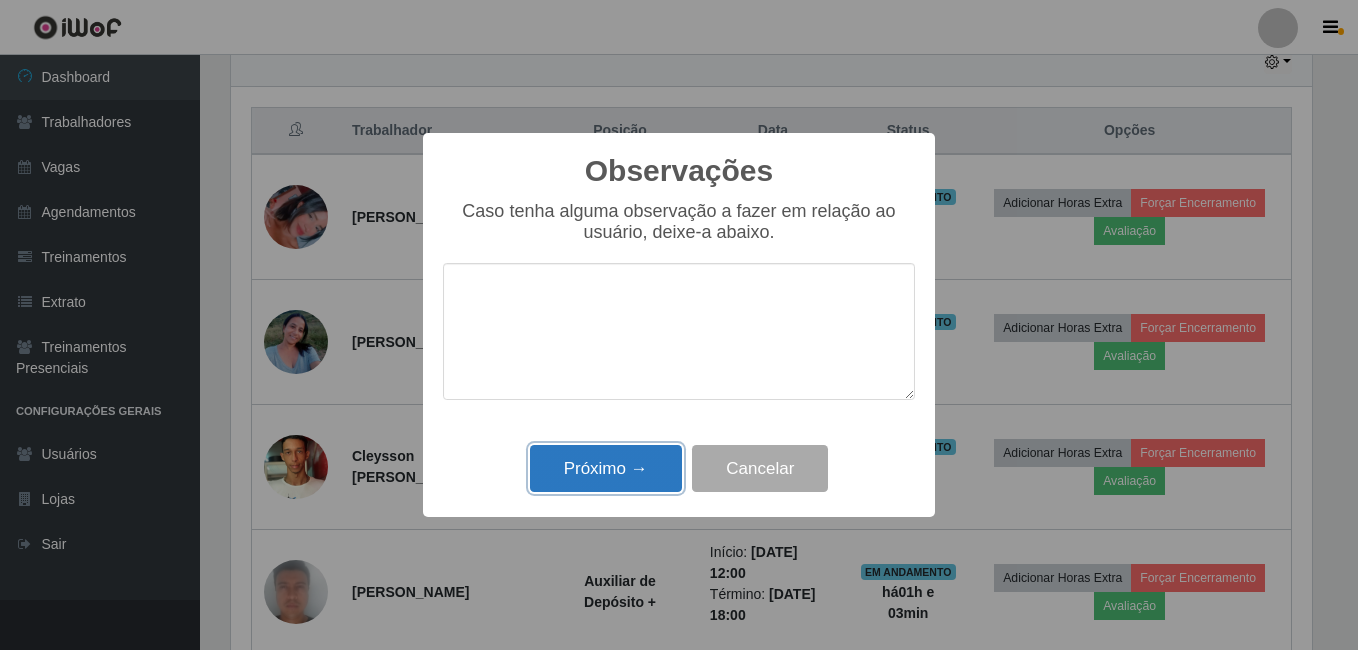 click on "Próximo →" at bounding box center [606, 468] 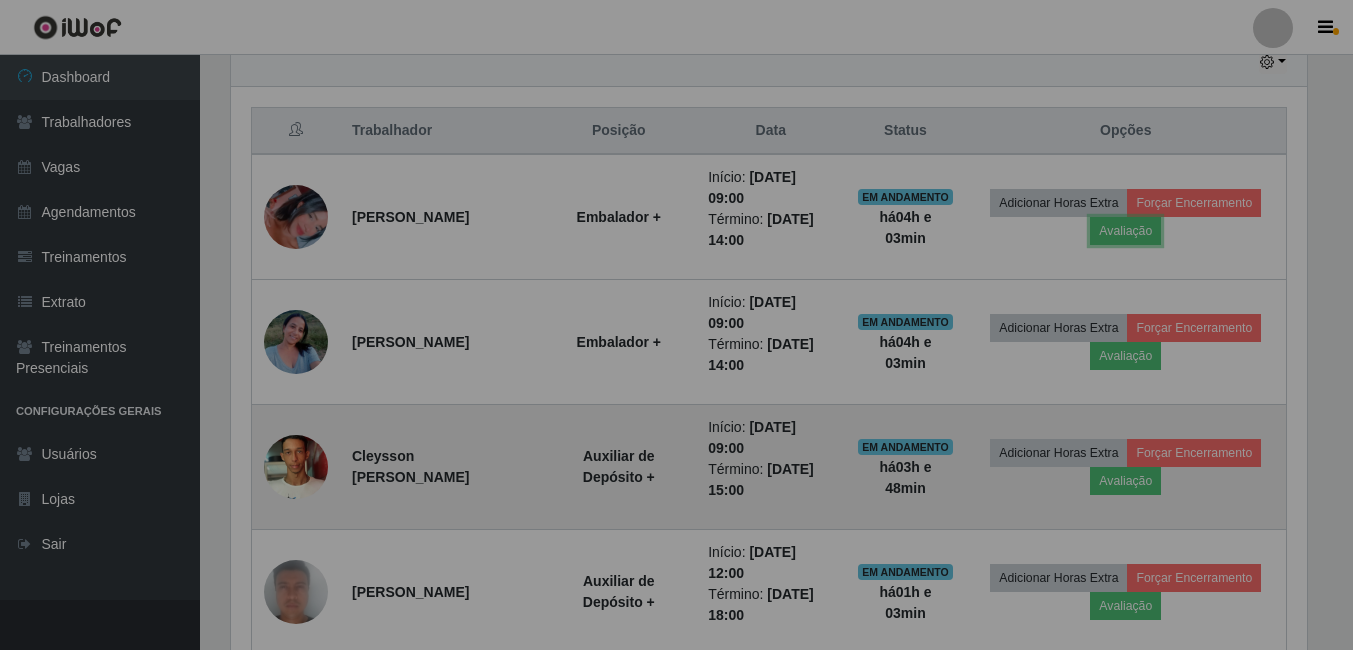 scroll, scrollTop: 999585, scrollLeft: 998909, axis: both 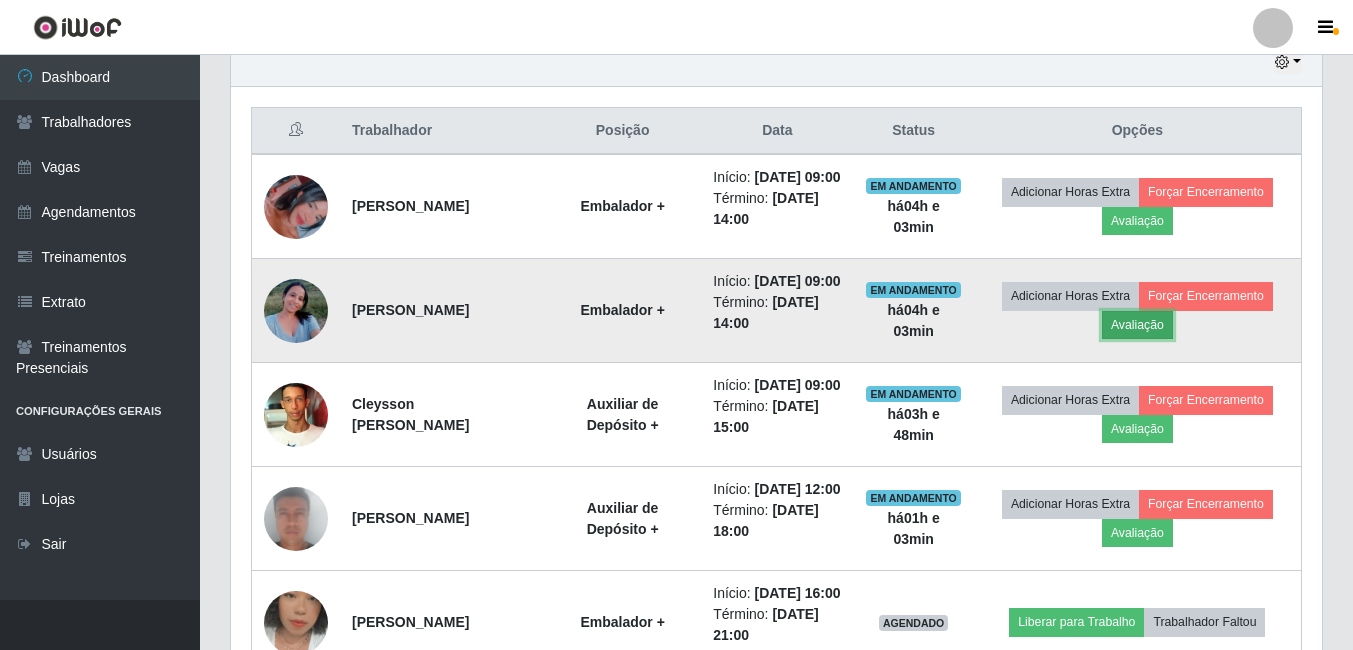click on "Avaliação" at bounding box center (1137, 325) 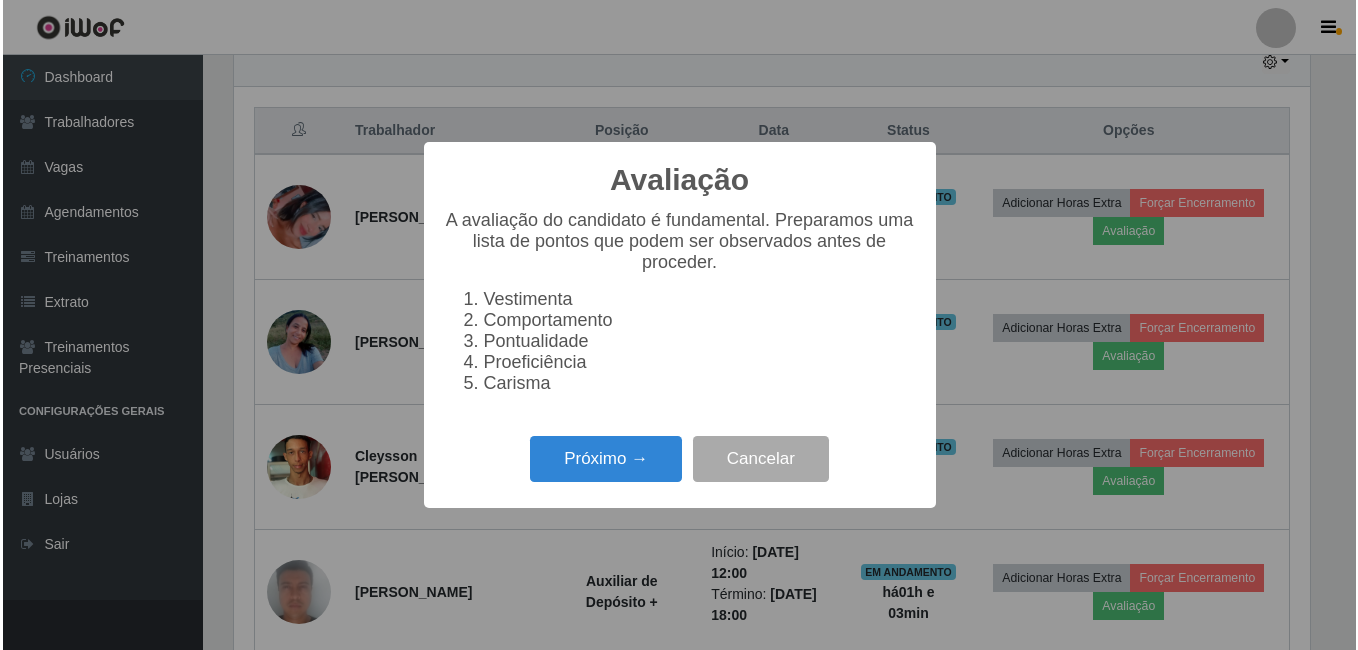 scroll, scrollTop: 999585, scrollLeft: 998919, axis: both 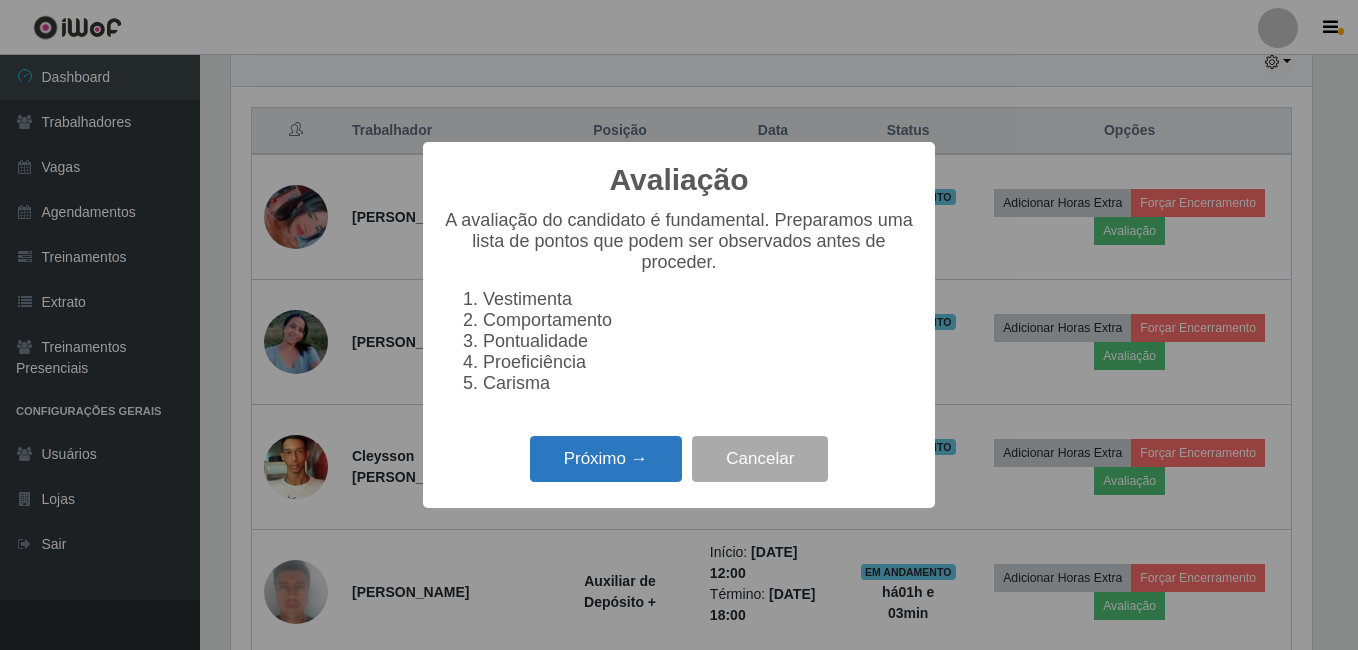 click on "Próximo →" at bounding box center [606, 459] 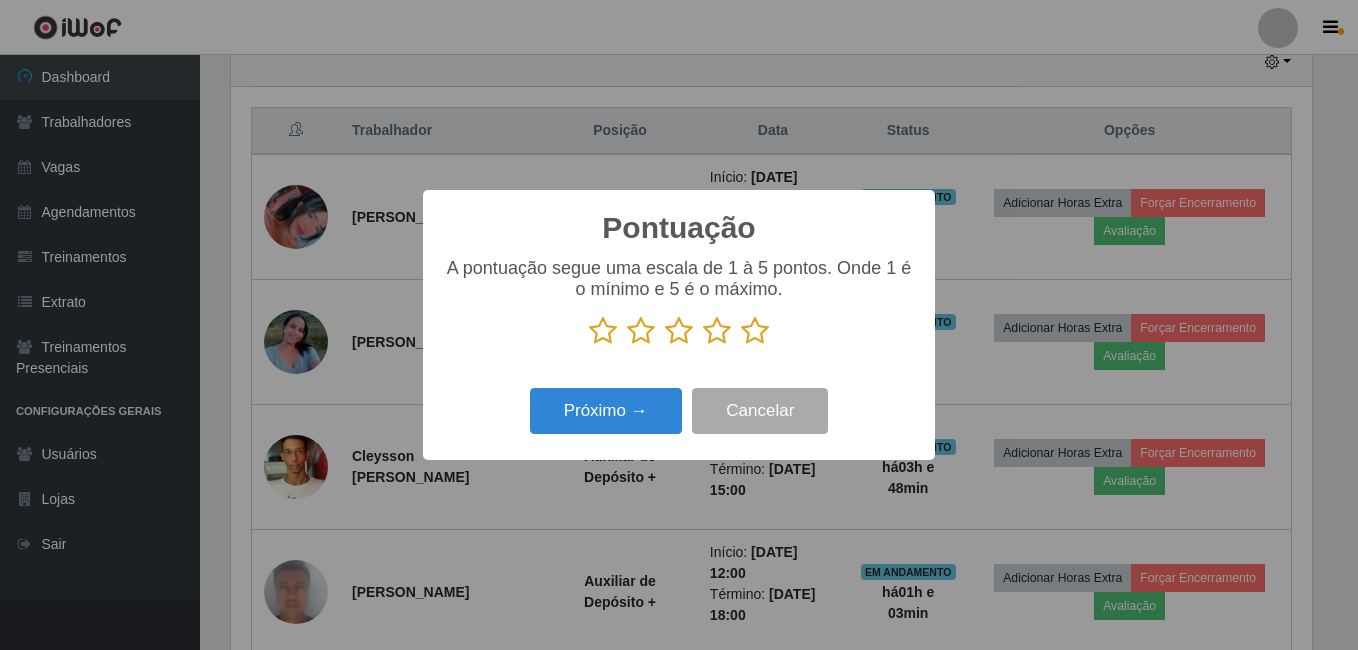 drag, startPoint x: 751, startPoint y: 329, endPoint x: 680, endPoint y: 386, distance: 91.04944 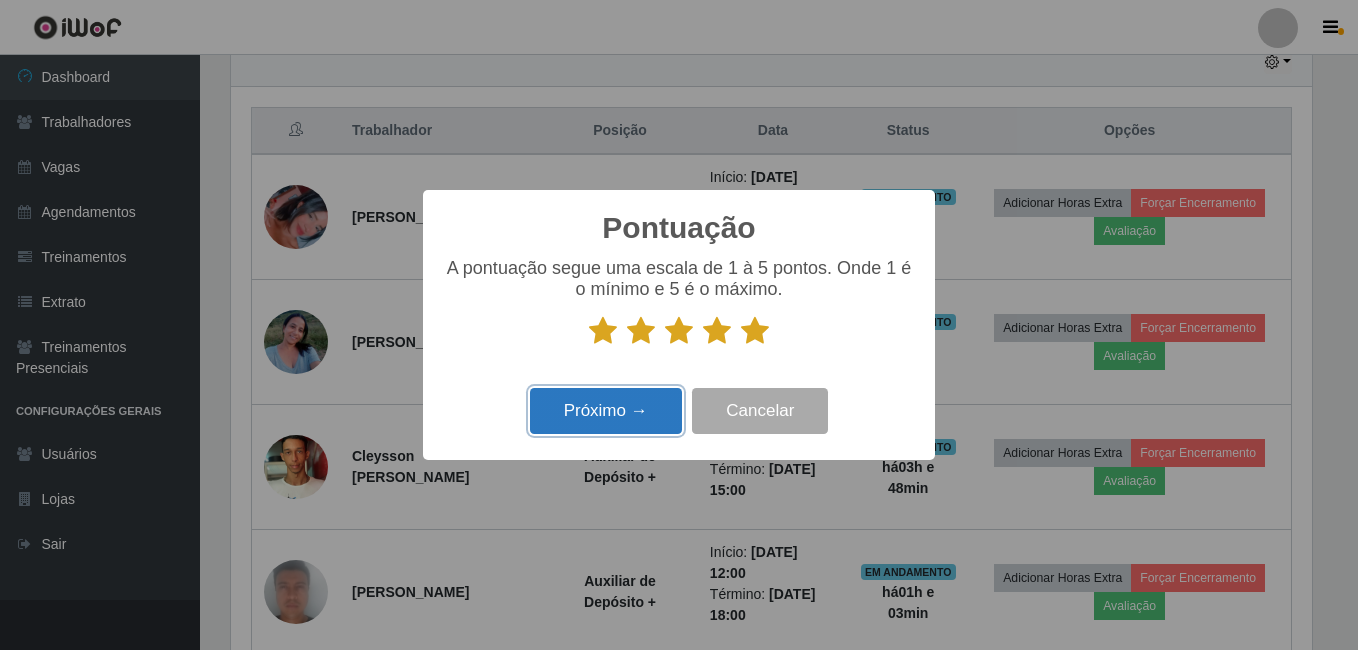 click on "Próximo →" at bounding box center [606, 411] 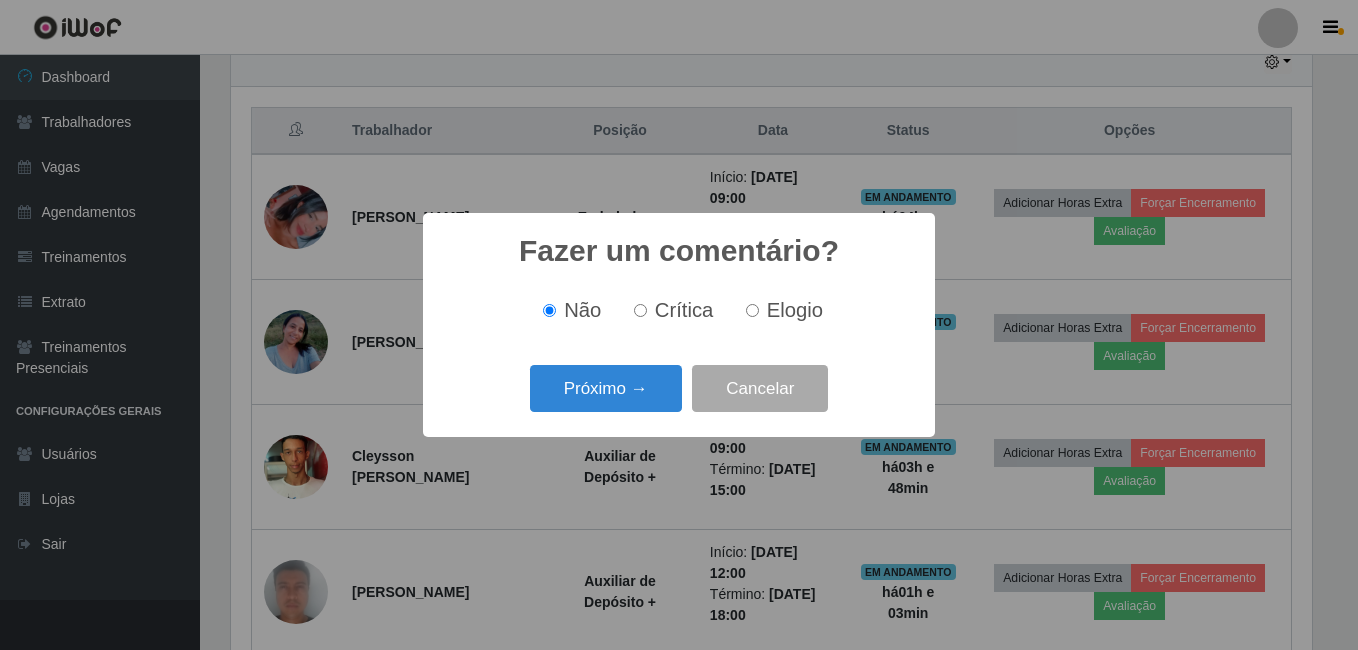drag, startPoint x: 603, startPoint y: 428, endPoint x: 601, endPoint y: 401, distance: 27.073973 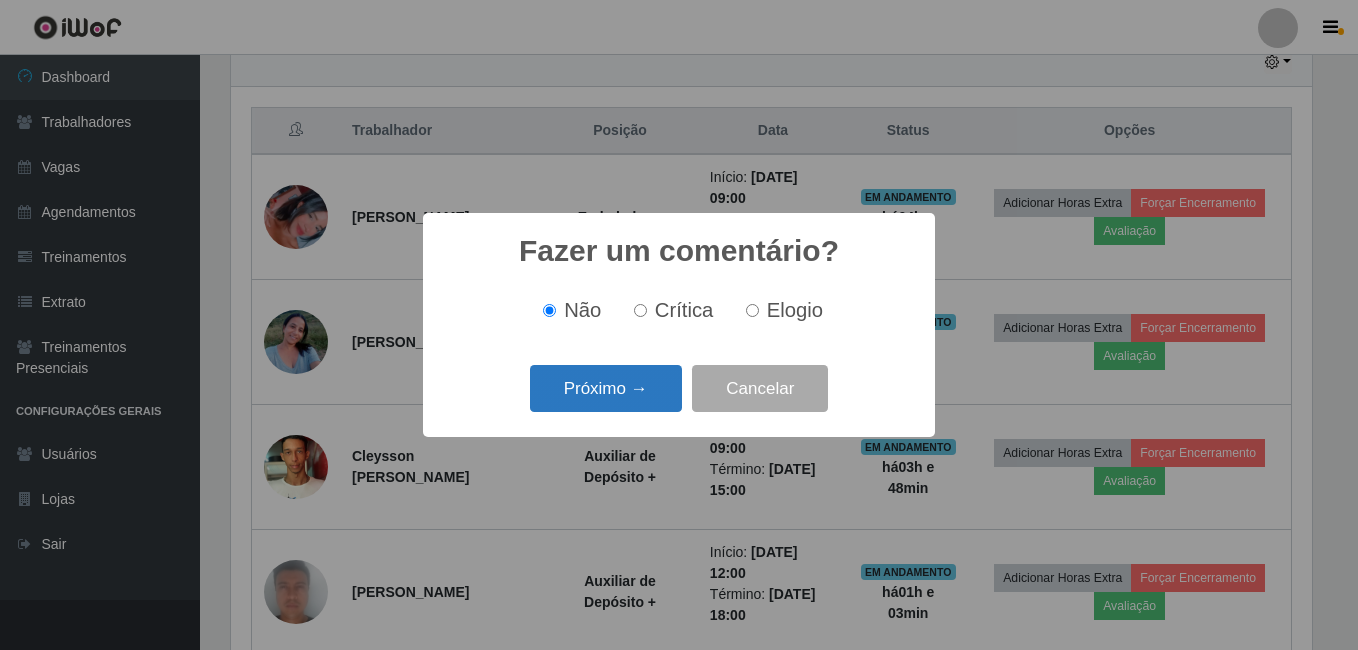 click on "Próximo →" at bounding box center (606, 388) 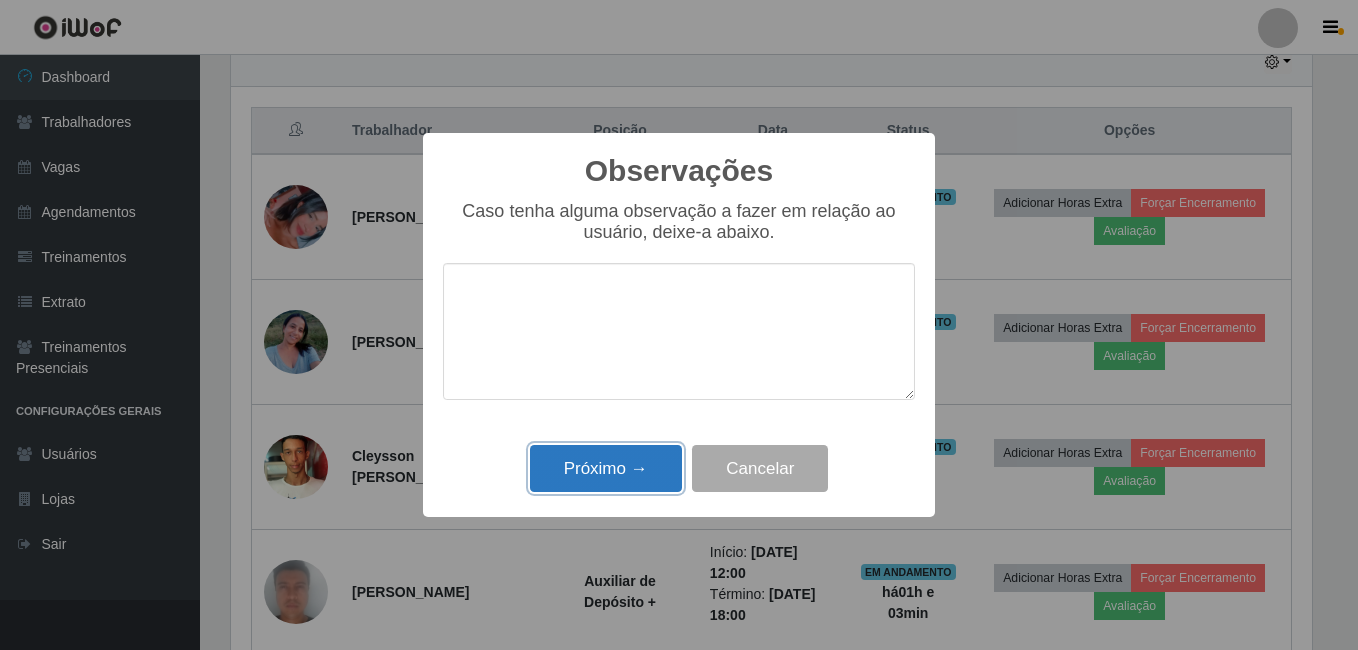 click on "Próximo →" at bounding box center [606, 468] 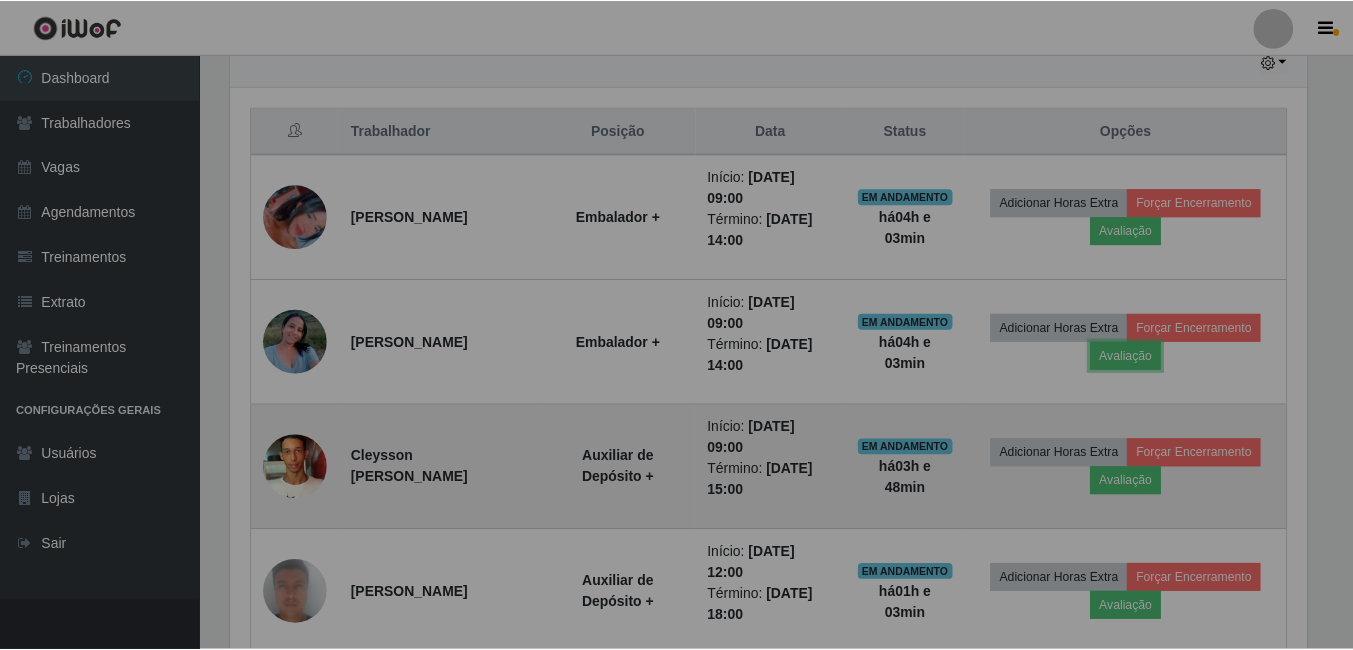 scroll, scrollTop: 999585, scrollLeft: 998909, axis: both 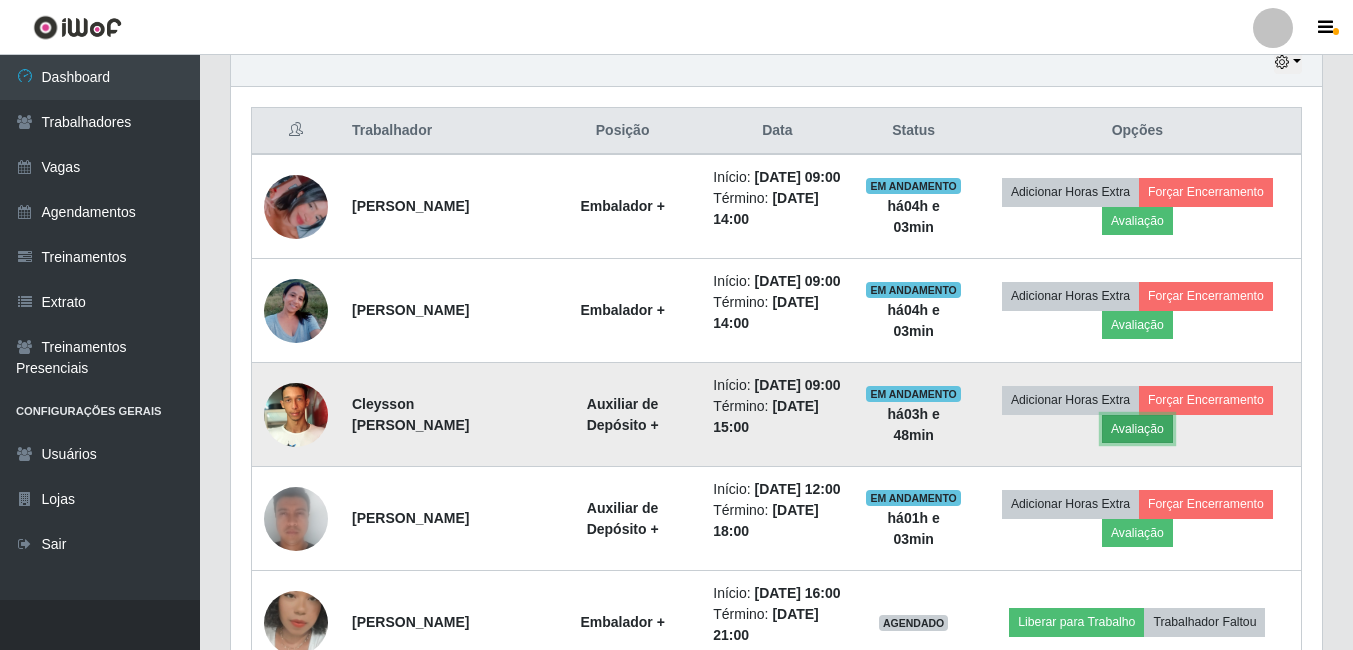 click on "Avaliação" at bounding box center [1137, 429] 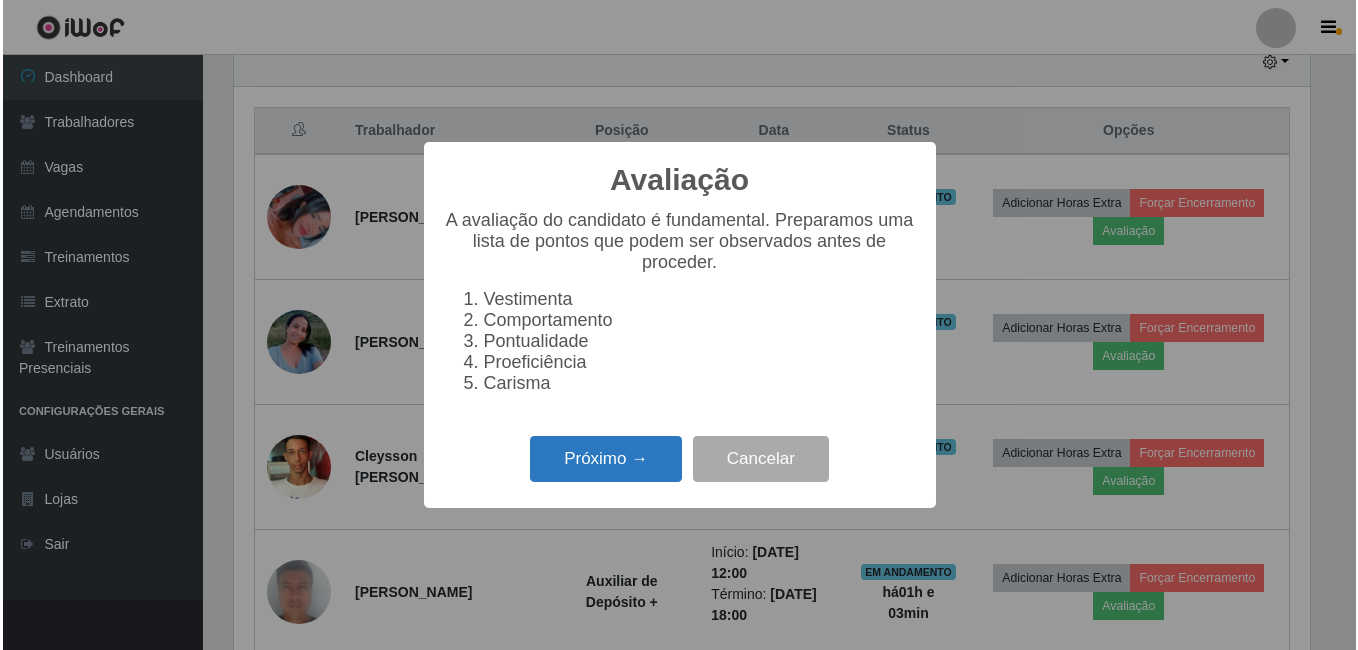 scroll, scrollTop: 999585, scrollLeft: 998919, axis: both 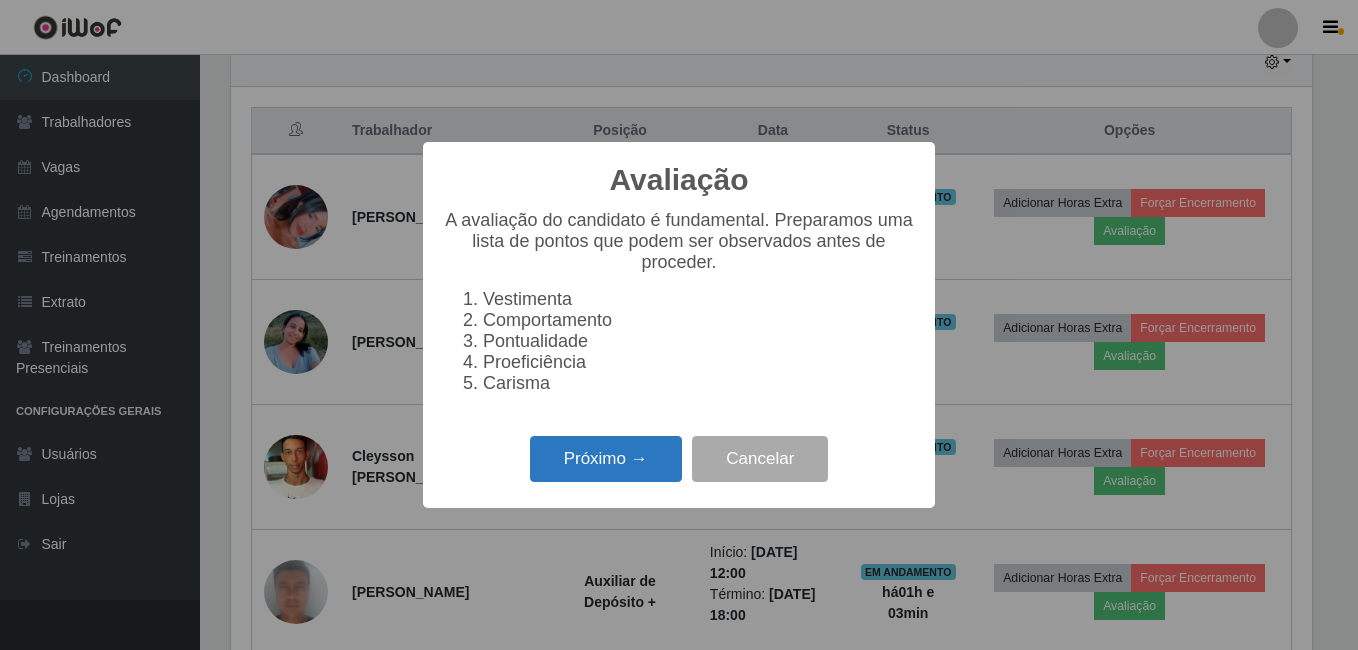 drag, startPoint x: 492, startPoint y: 476, endPoint x: 535, endPoint y: 470, distance: 43.416588 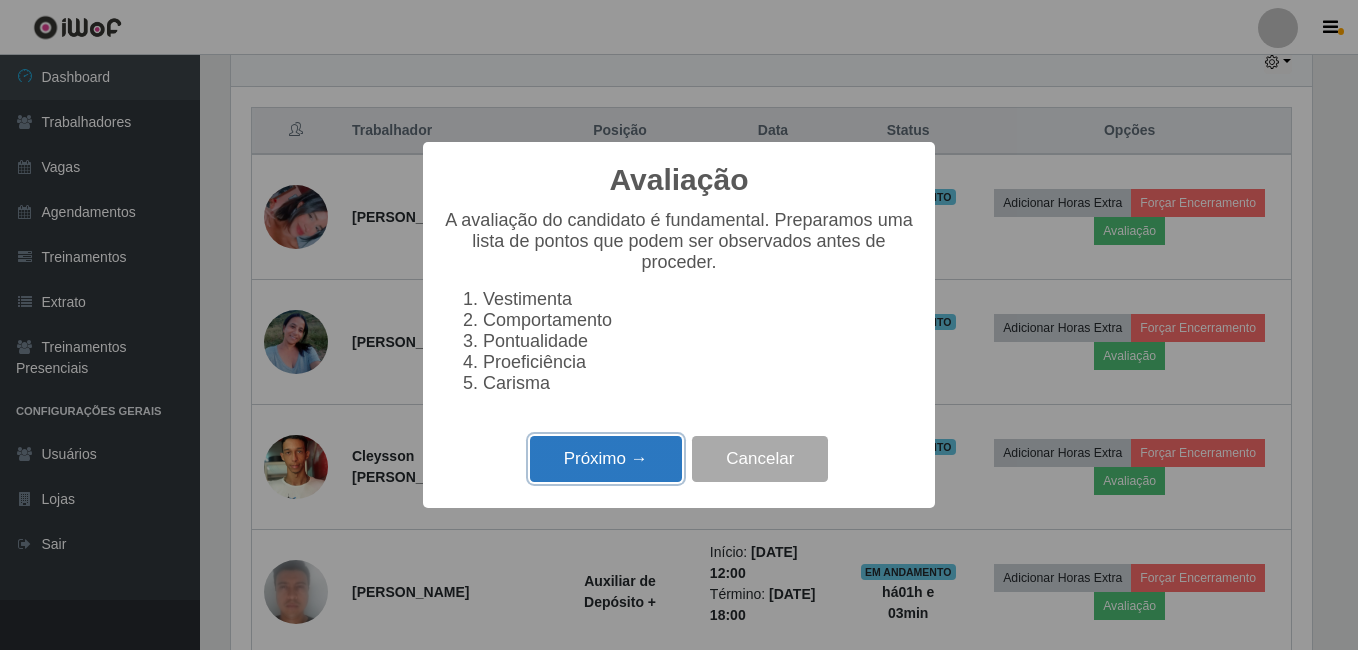 click on "Próximo →" at bounding box center (606, 459) 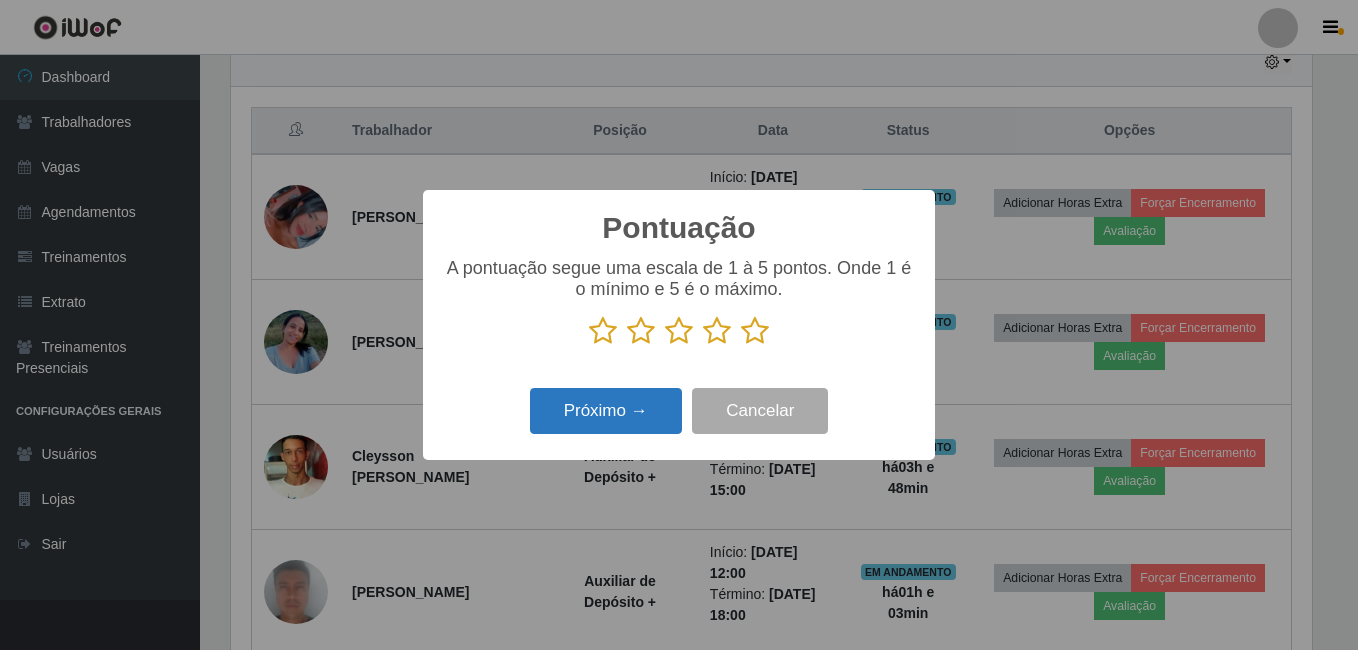 scroll, scrollTop: 999585, scrollLeft: 998919, axis: both 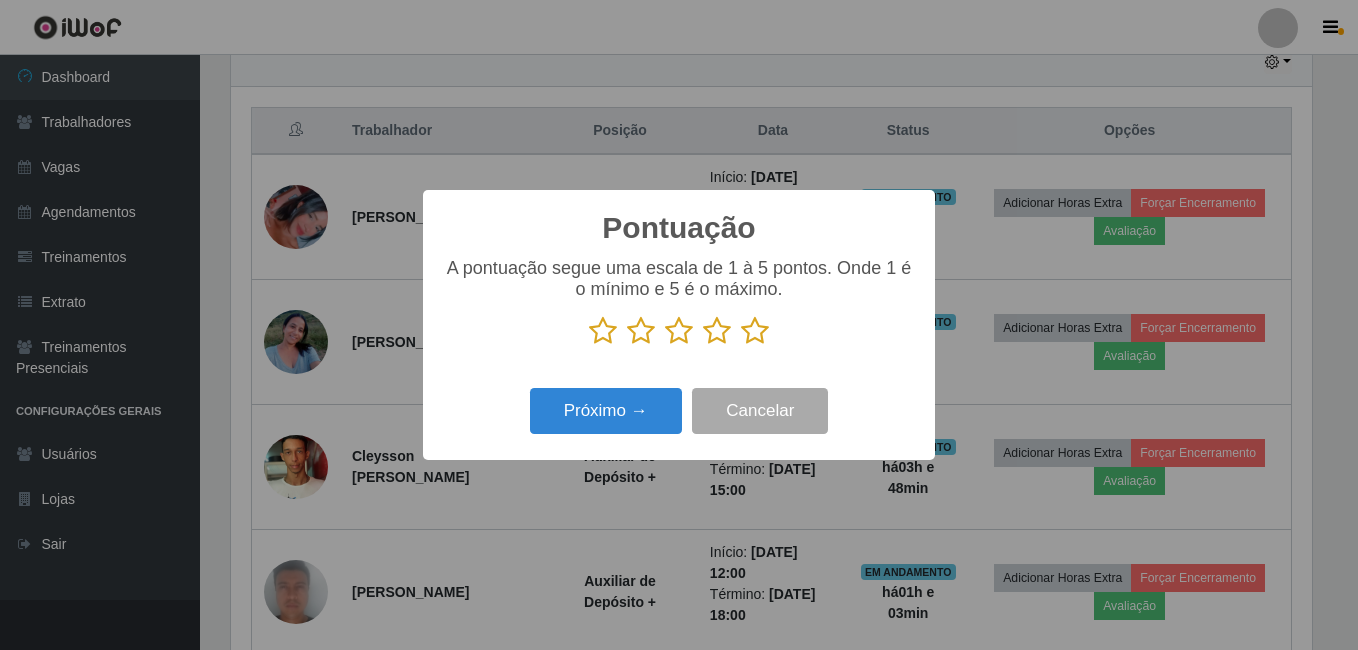 drag, startPoint x: 767, startPoint y: 330, endPoint x: 755, endPoint y: 336, distance: 13.416408 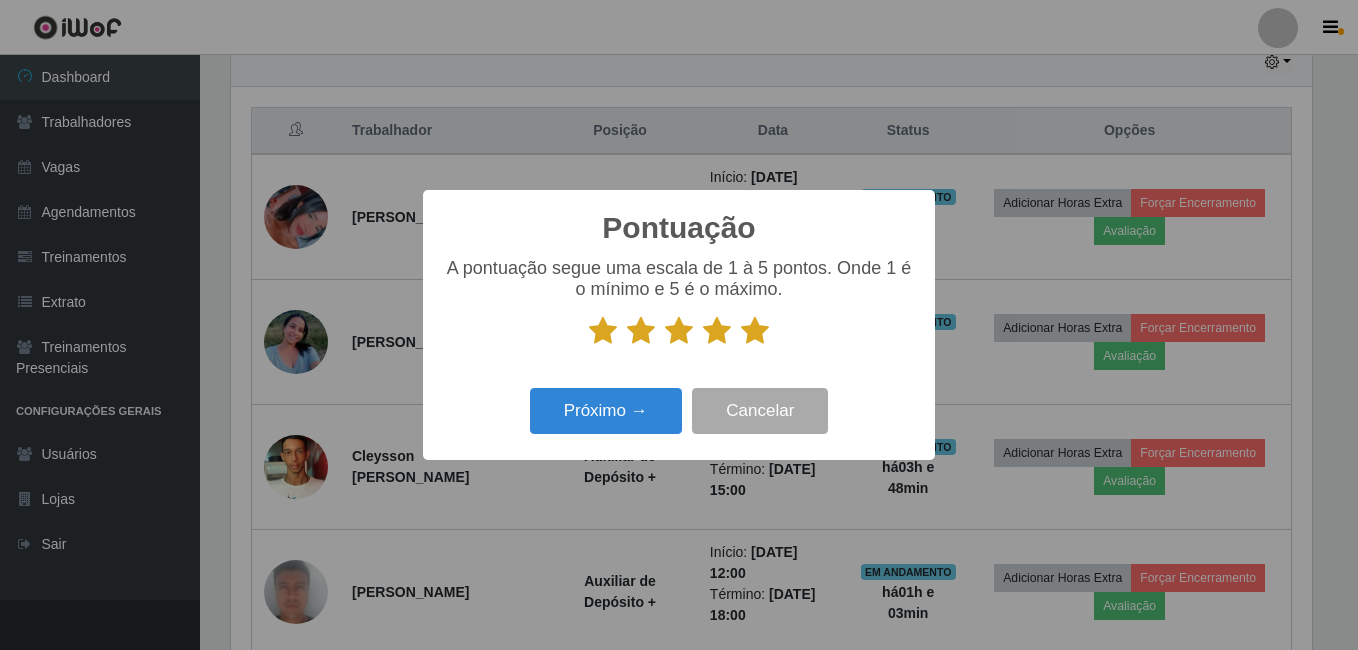 click at bounding box center (755, 331) 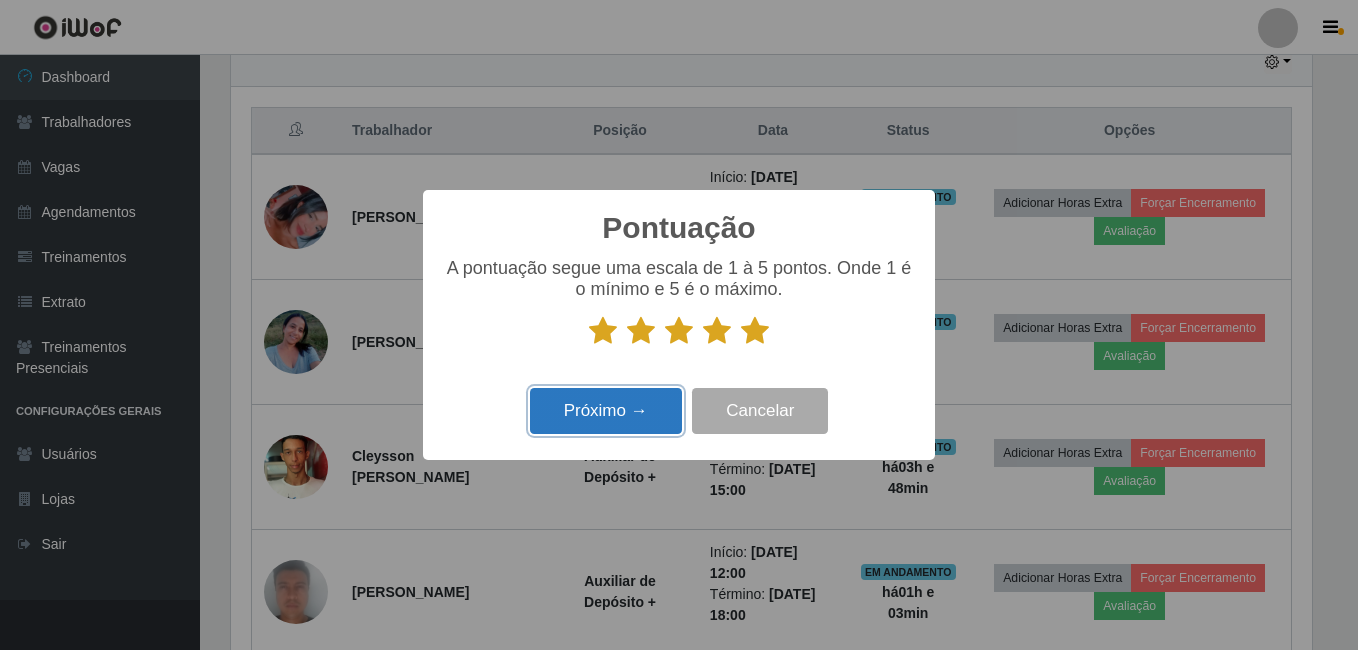 click on "Próximo →" at bounding box center (606, 411) 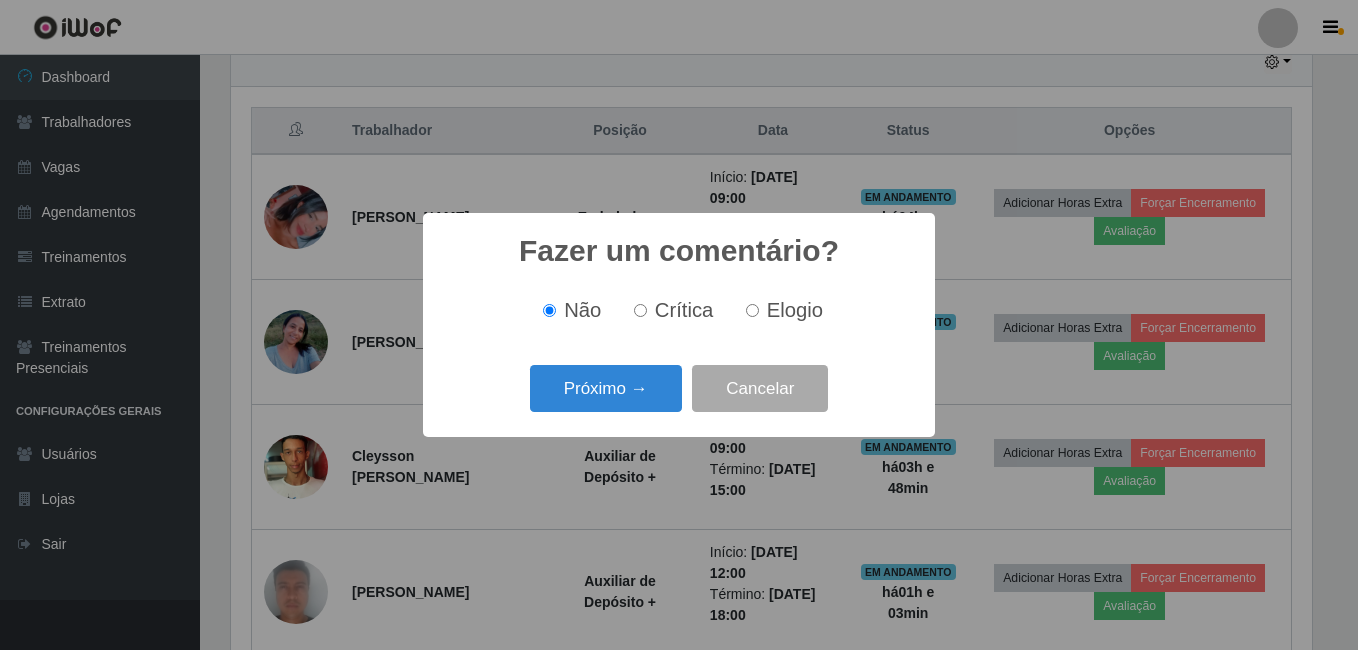 scroll, scrollTop: 999585, scrollLeft: 998919, axis: both 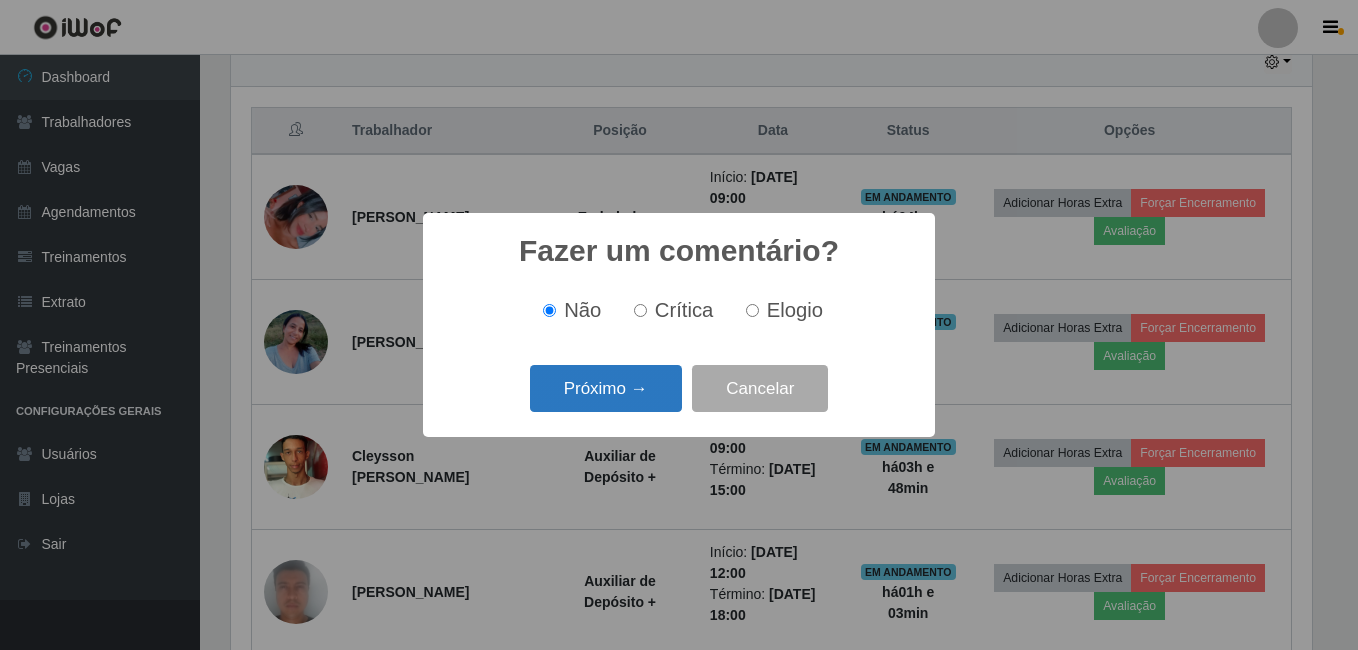 click on "Próximo →" at bounding box center (606, 388) 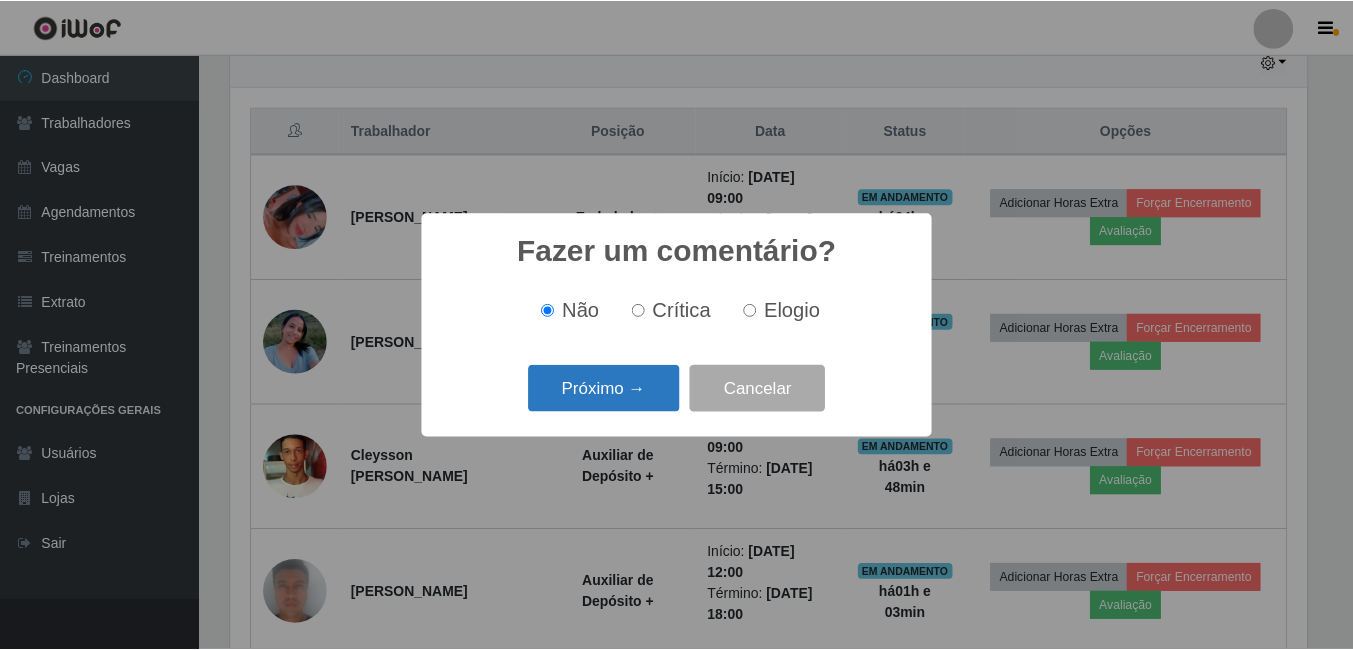 scroll, scrollTop: 999585, scrollLeft: 998919, axis: both 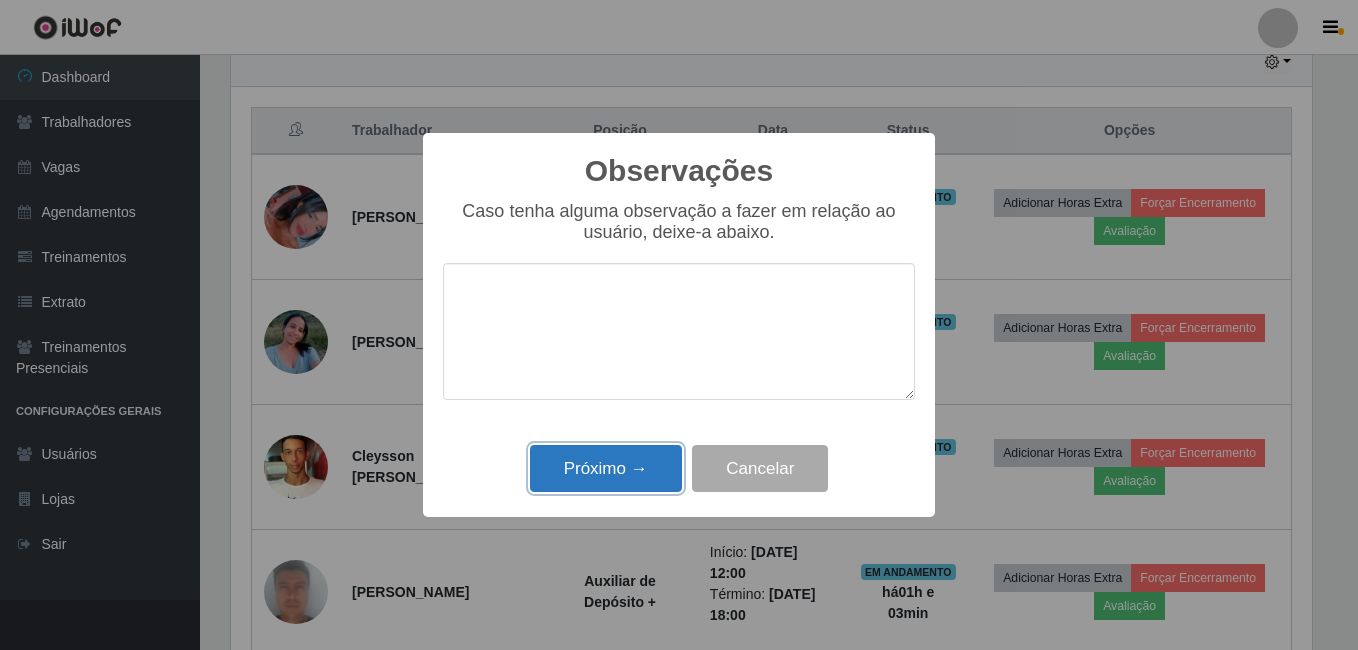 click on "Próximo →" at bounding box center (606, 468) 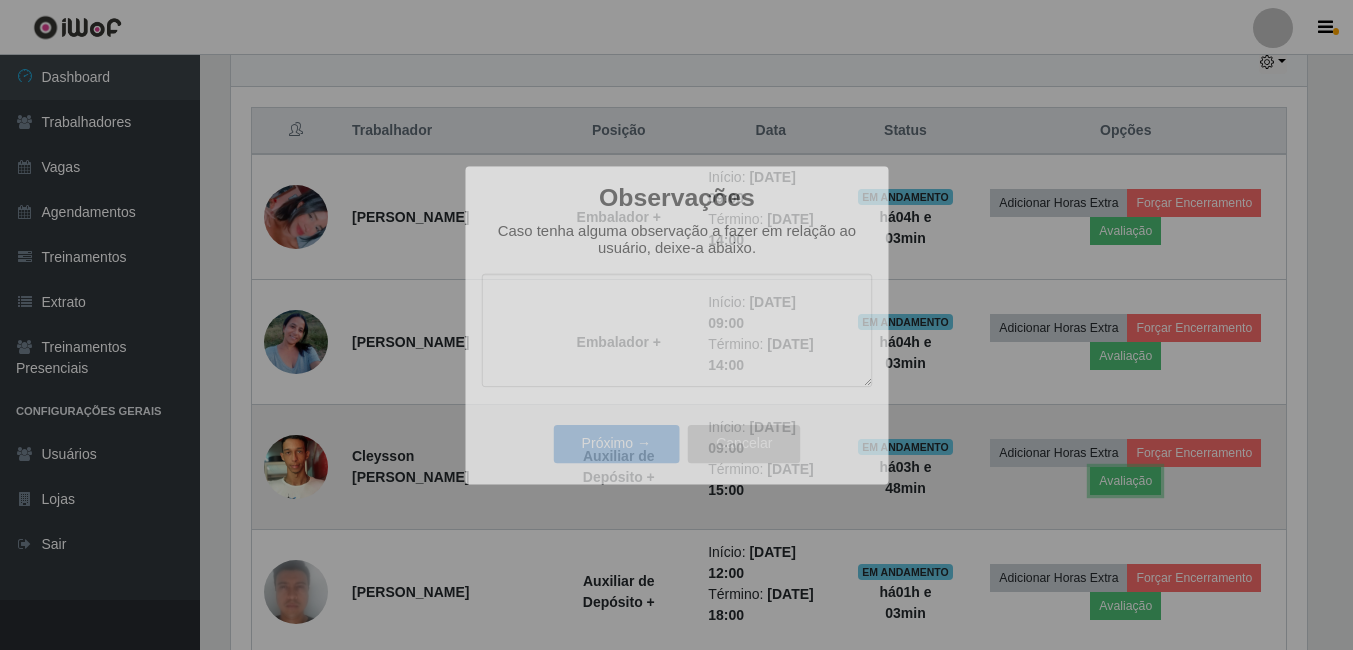scroll 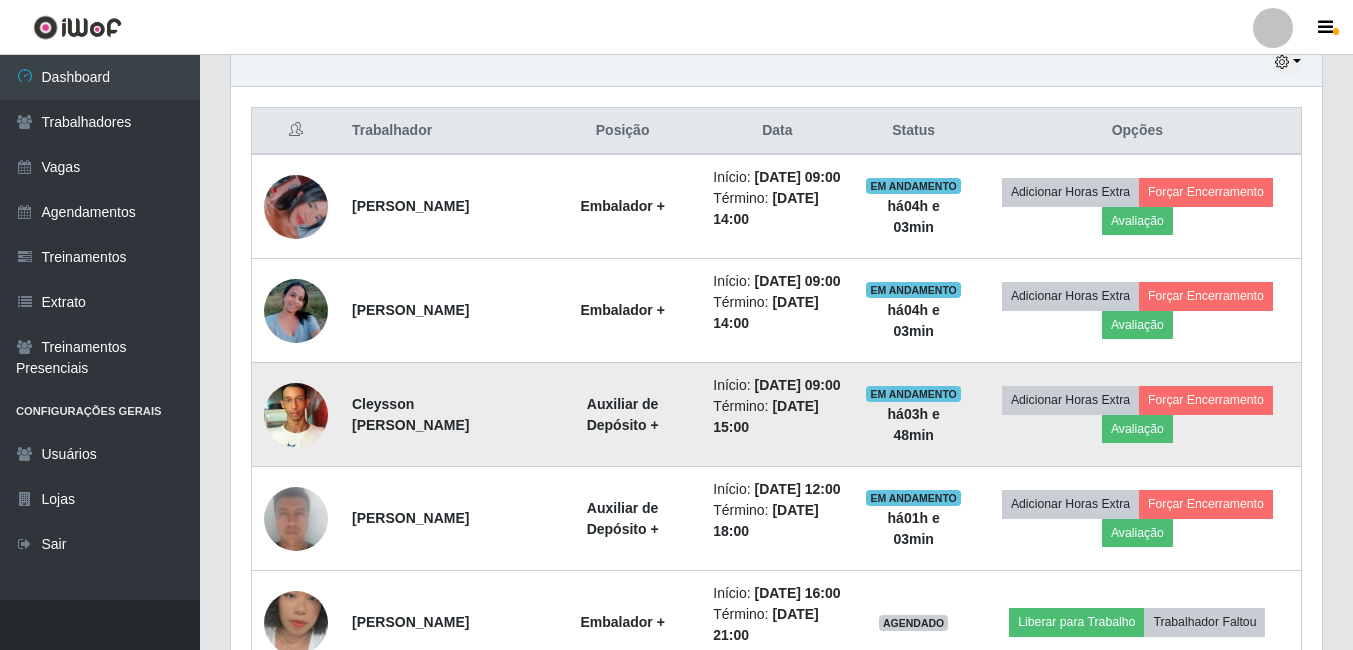drag, startPoint x: 328, startPoint y: 476, endPoint x: 321, endPoint y: 468, distance: 10.630146 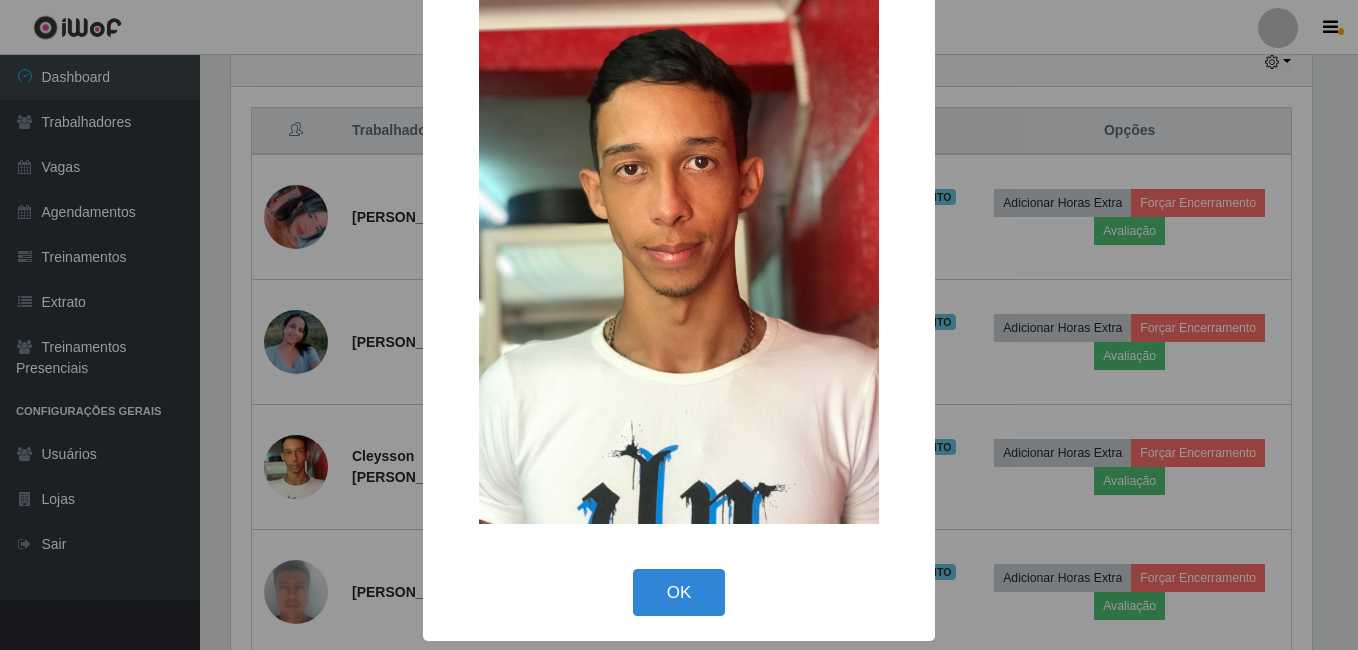 drag, startPoint x: 640, startPoint y: 599, endPoint x: 653, endPoint y: 586, distance: 18.384777 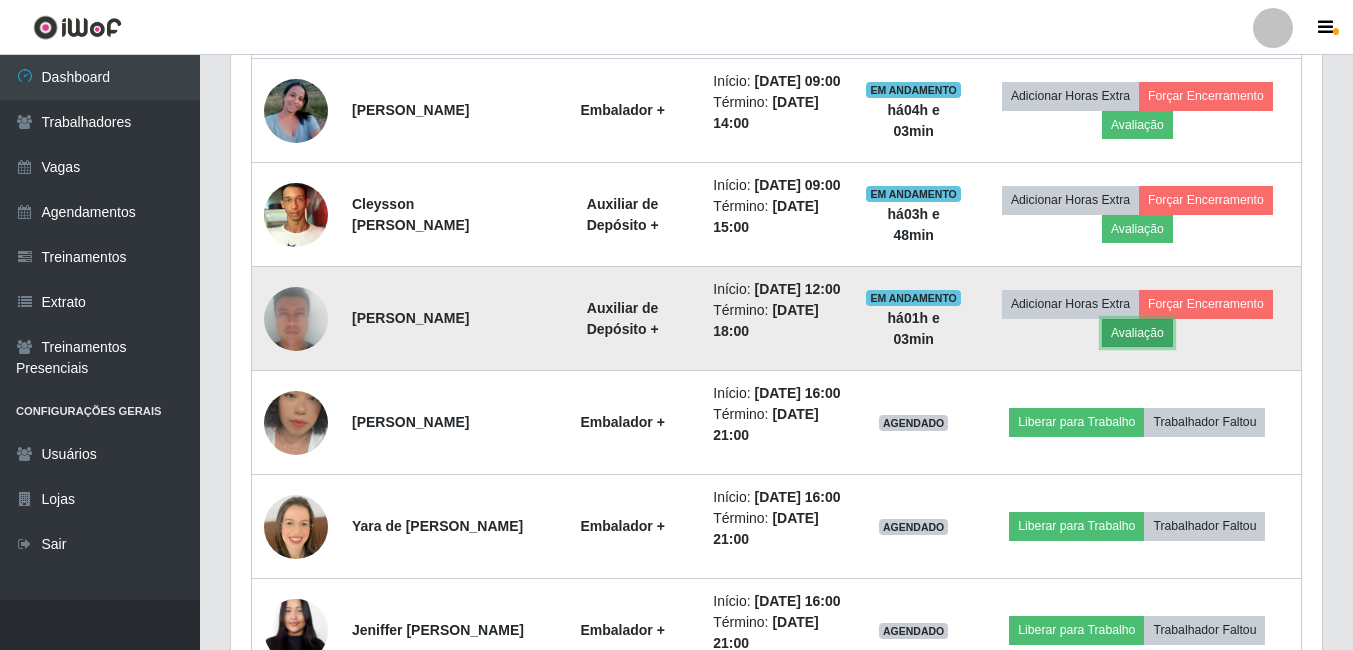 click on "Avaliação" at bounding box center (1137, 333) 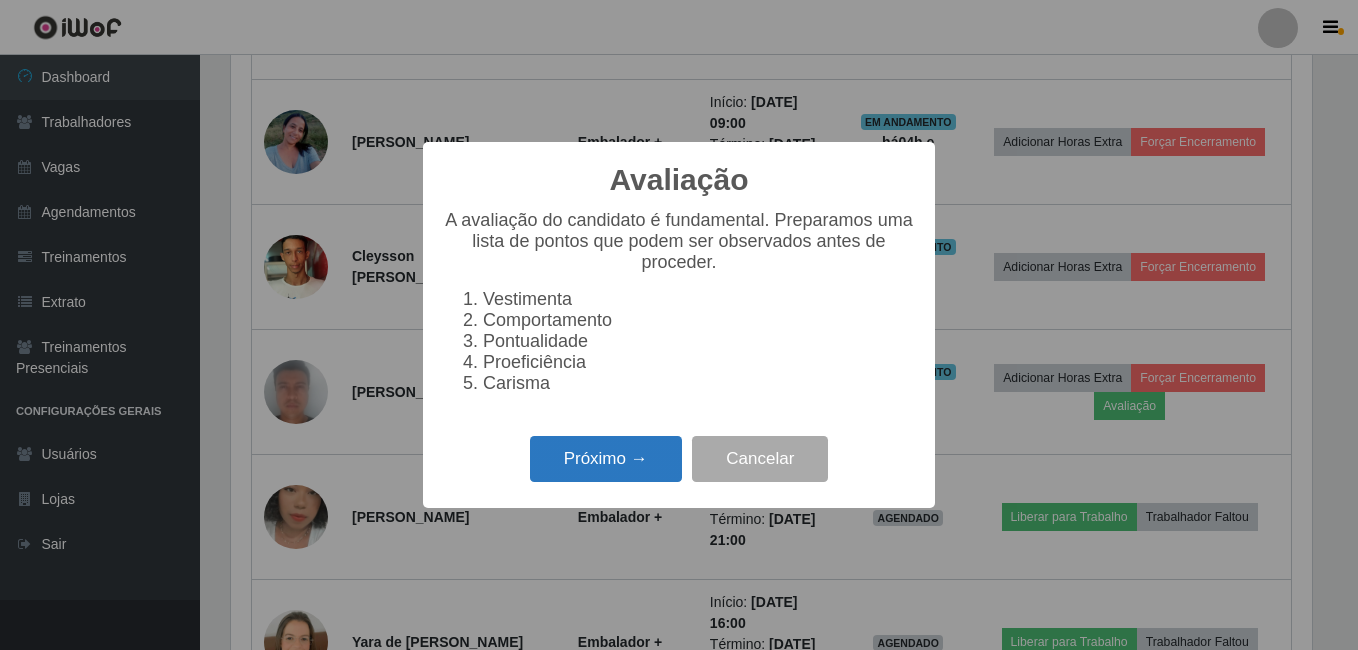 click on "Próximo →" at bounding box center [606, 459] 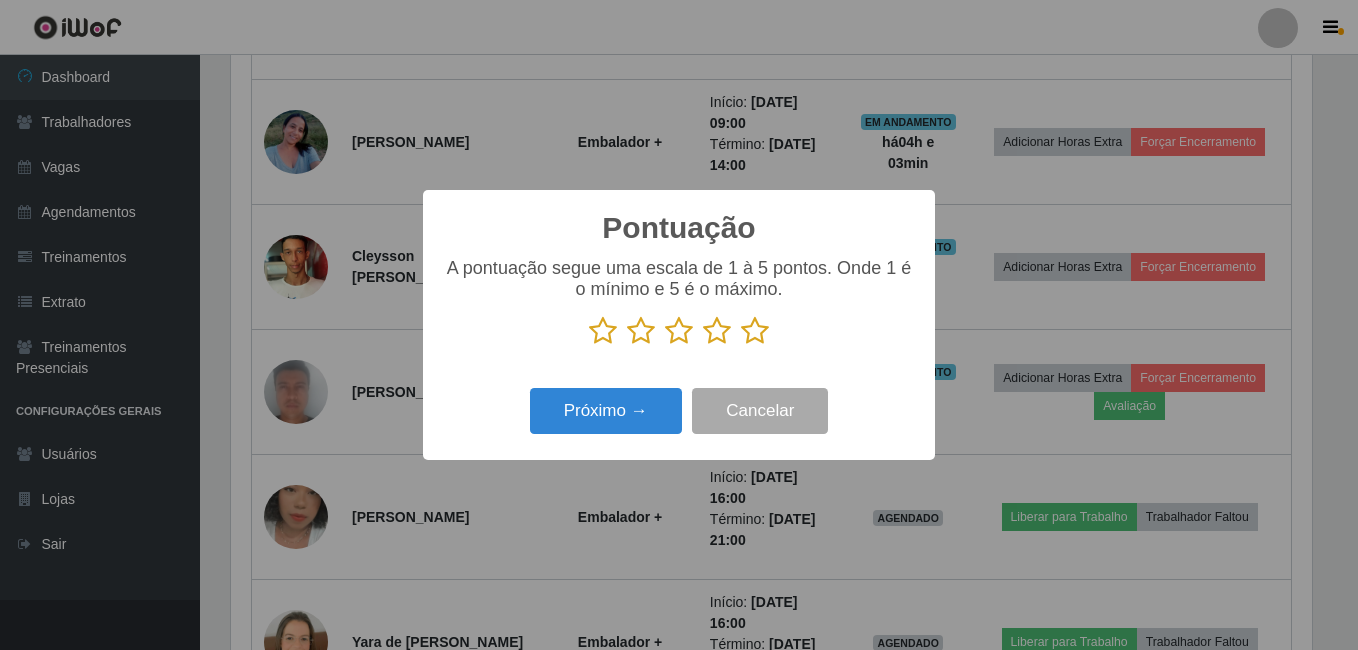 click at bounding box center (755, 331) 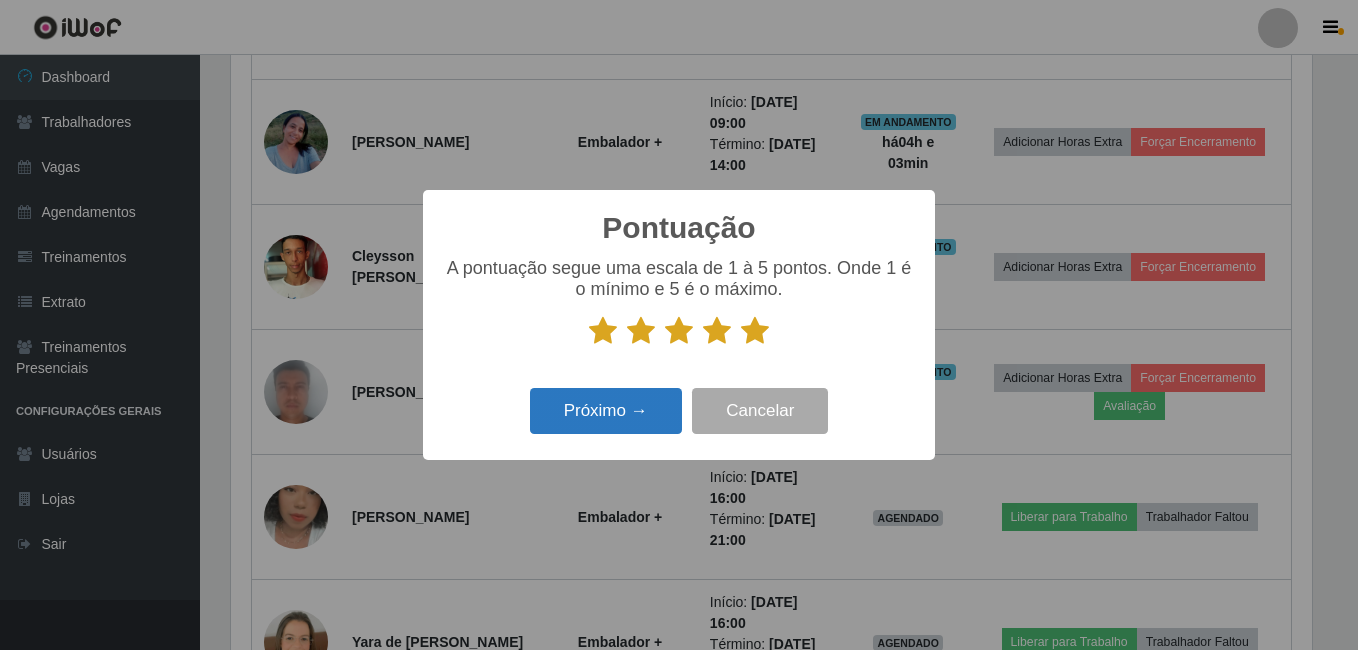 drag, startPoint x: 532, startPoint y: 467, endPoint x: 568, endPoint y: 421, distance: 58.412327 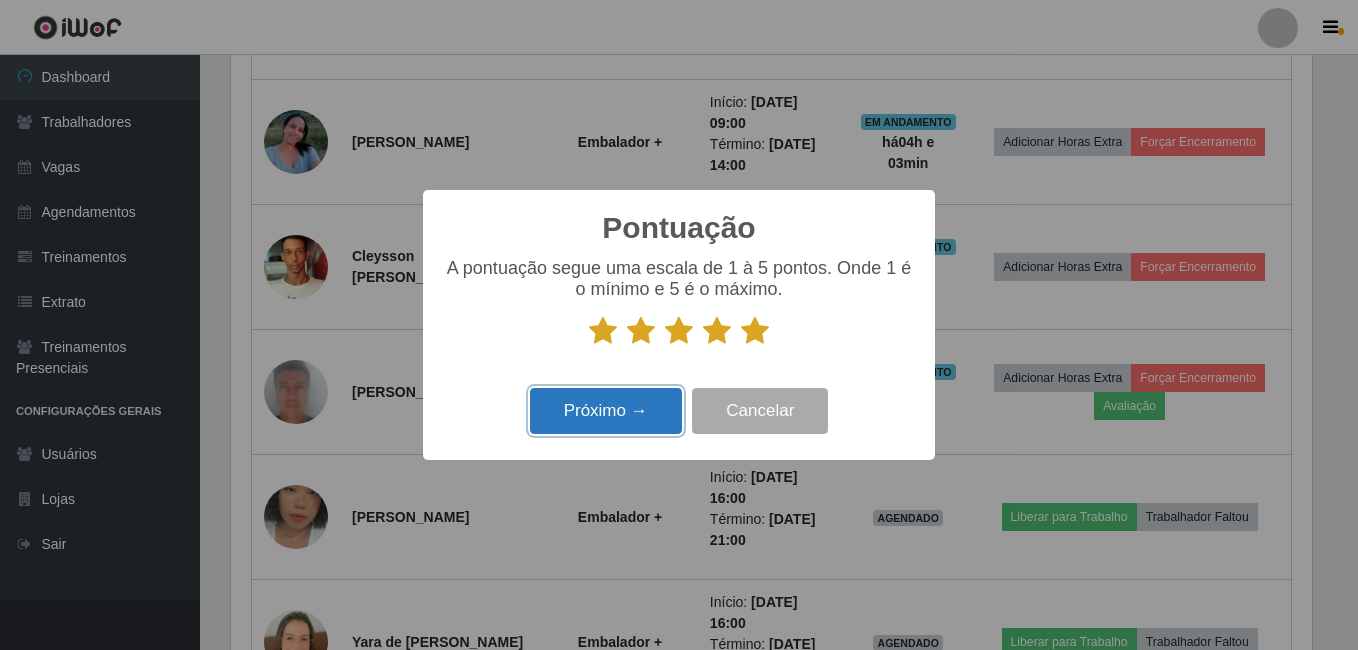 click on "Próximo →" at bounding box center [606, 411] 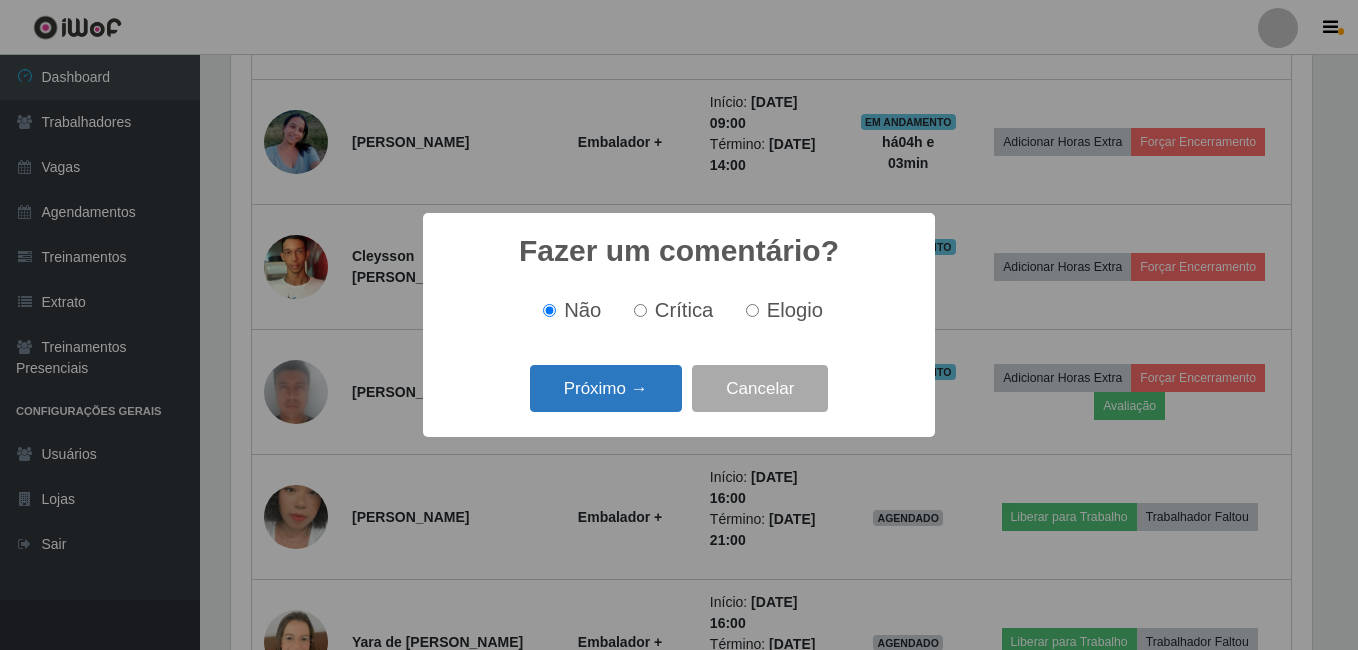 click on "Próximo →" at bounding box center (606, 388) 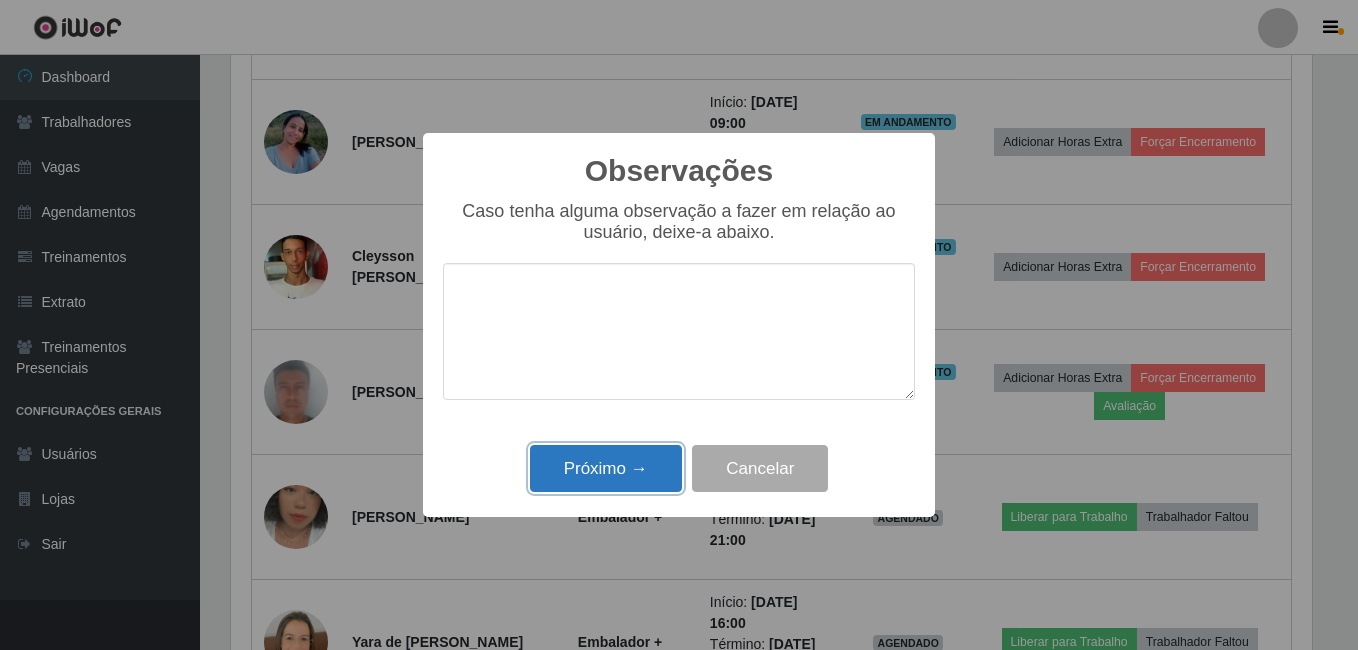 drag, startPoint x: 639, startPoint y: 480, endPoint x: 632, endPoint y: 459, distance: 22.135944 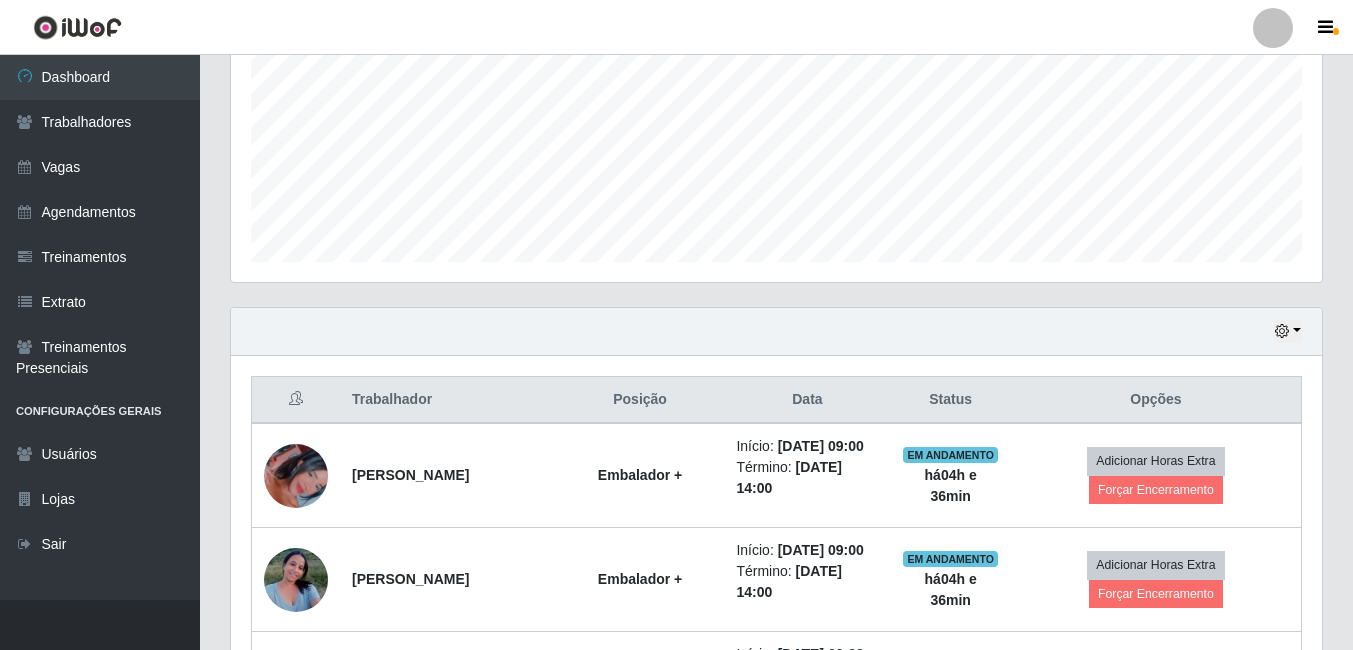 scroll, scrollTop: 358, scrollLeft: 0, axis: vertical 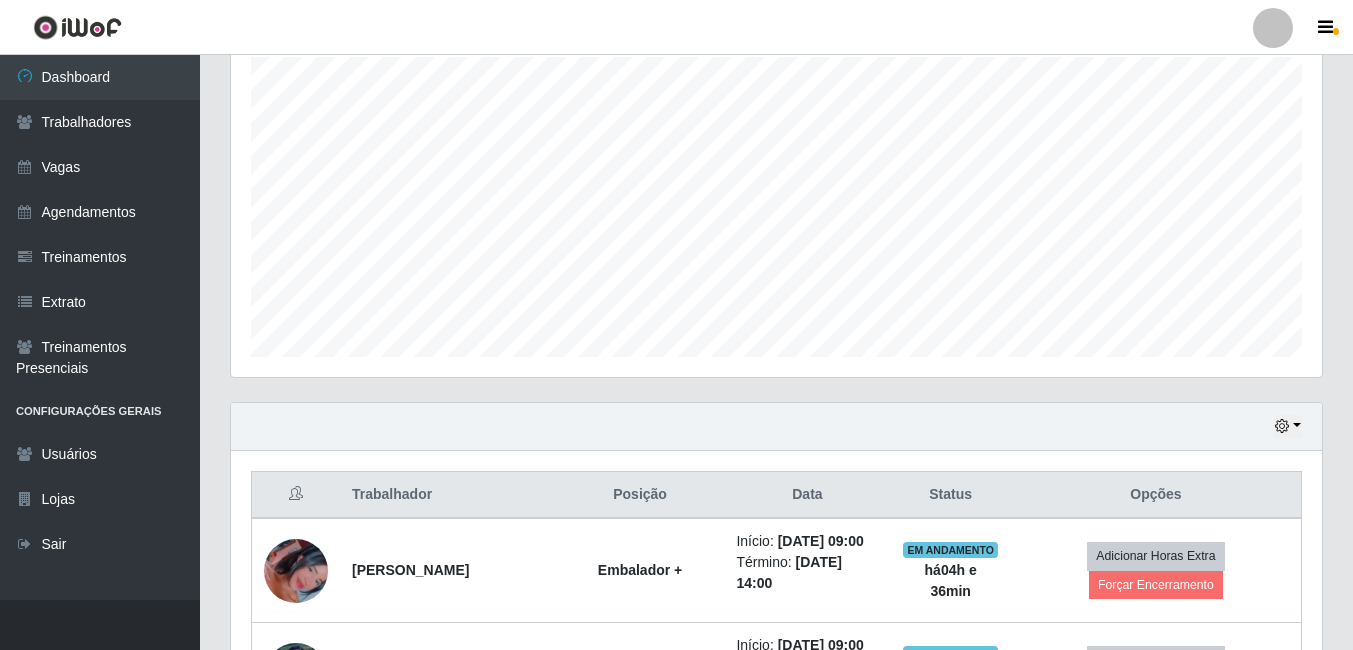 click on "Hoje 1 dia 3 dias 1 Semana Não encerrados" at bounding box center (776, 427) 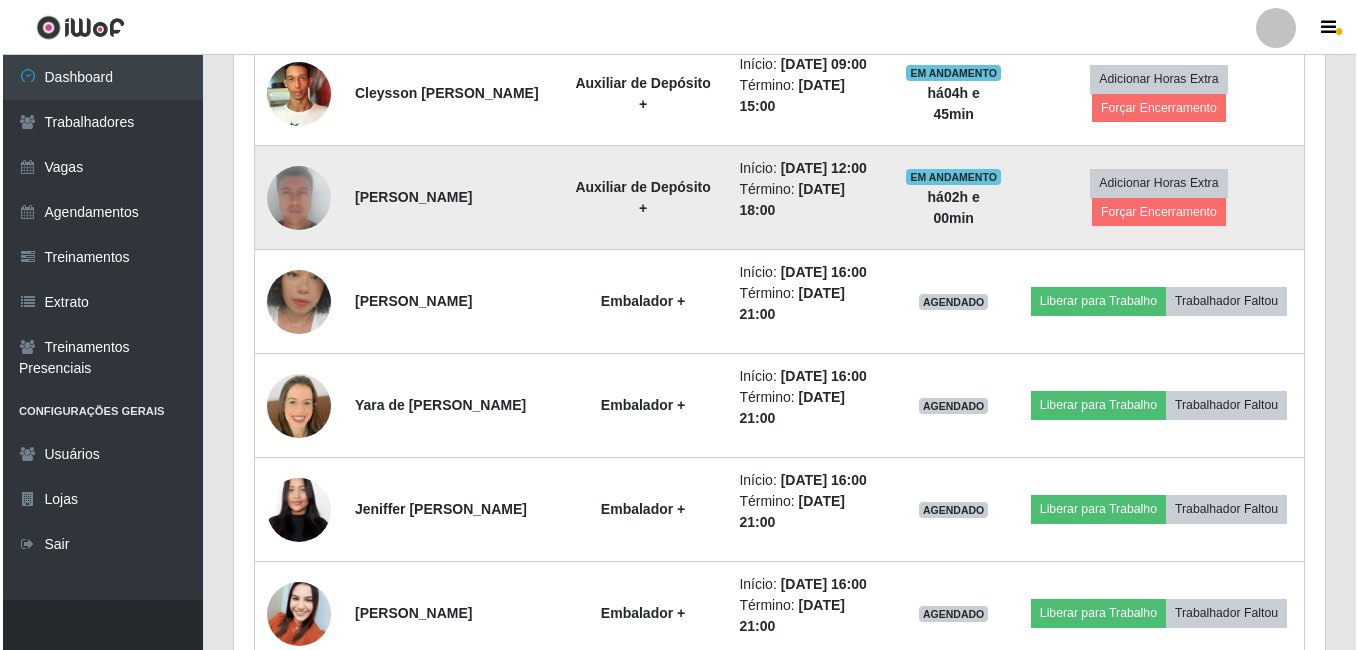 scroll, scrollTop: 758, scrollLeft: 0, axis: vertical 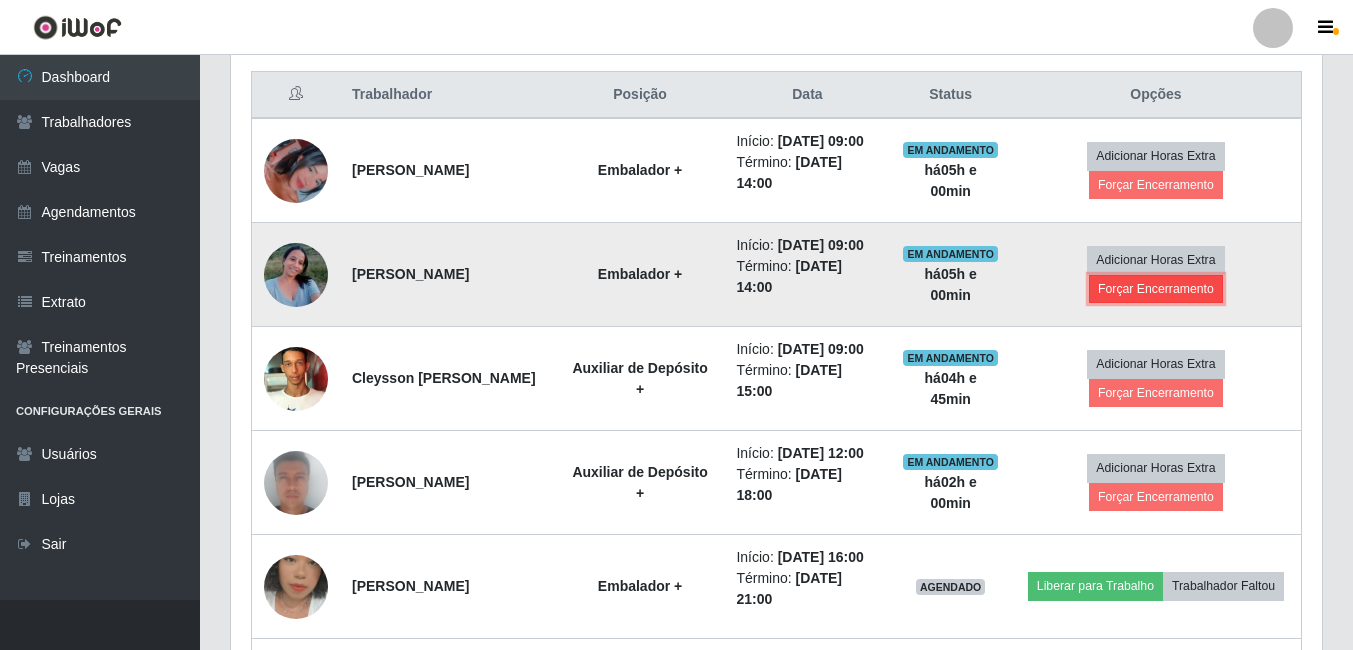 click on "Forçar Encerramento" at bounding box center [1156, 289] 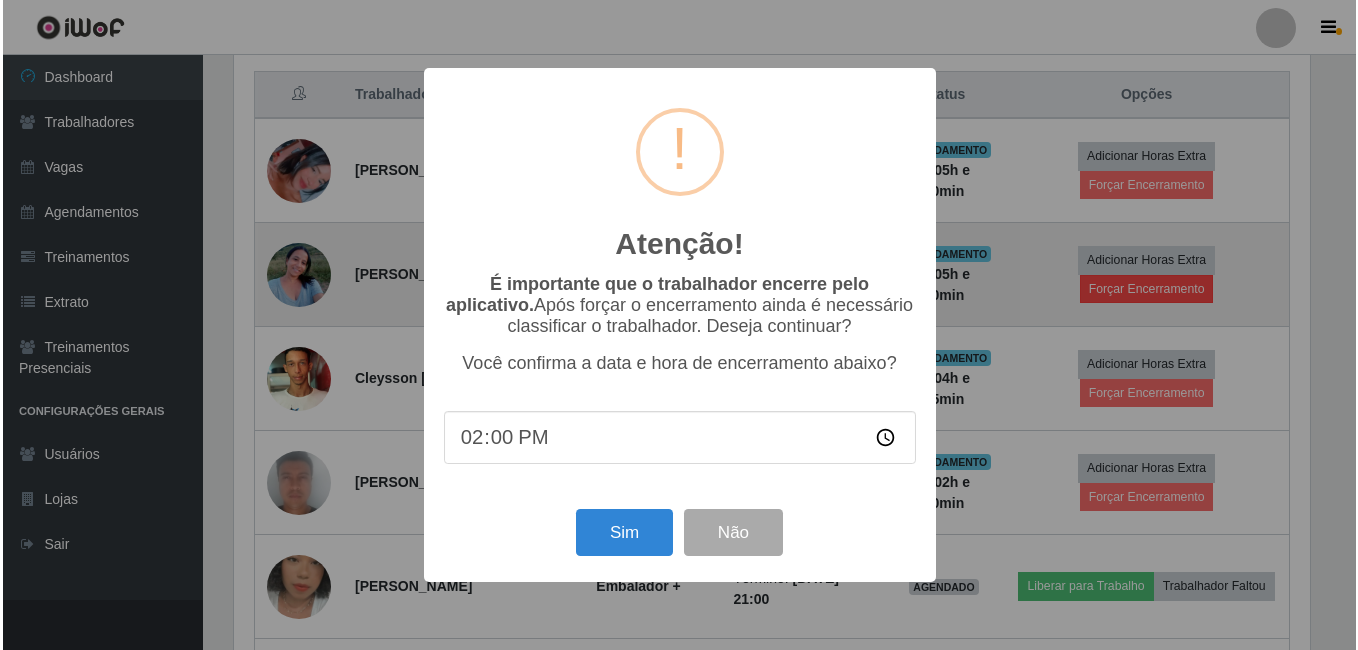 scroll, scrollTop: 999585, scrollLeft: 998919, axis: both 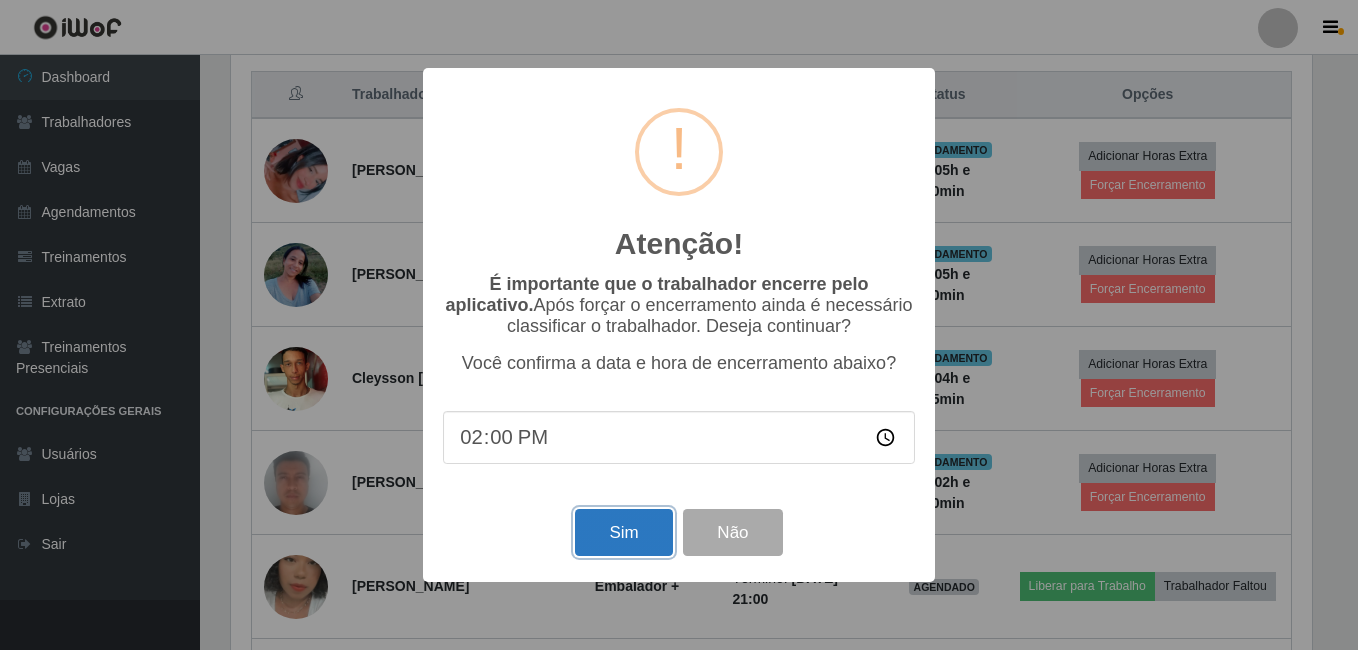 click on "Sim" at bounding box center (623, 532) 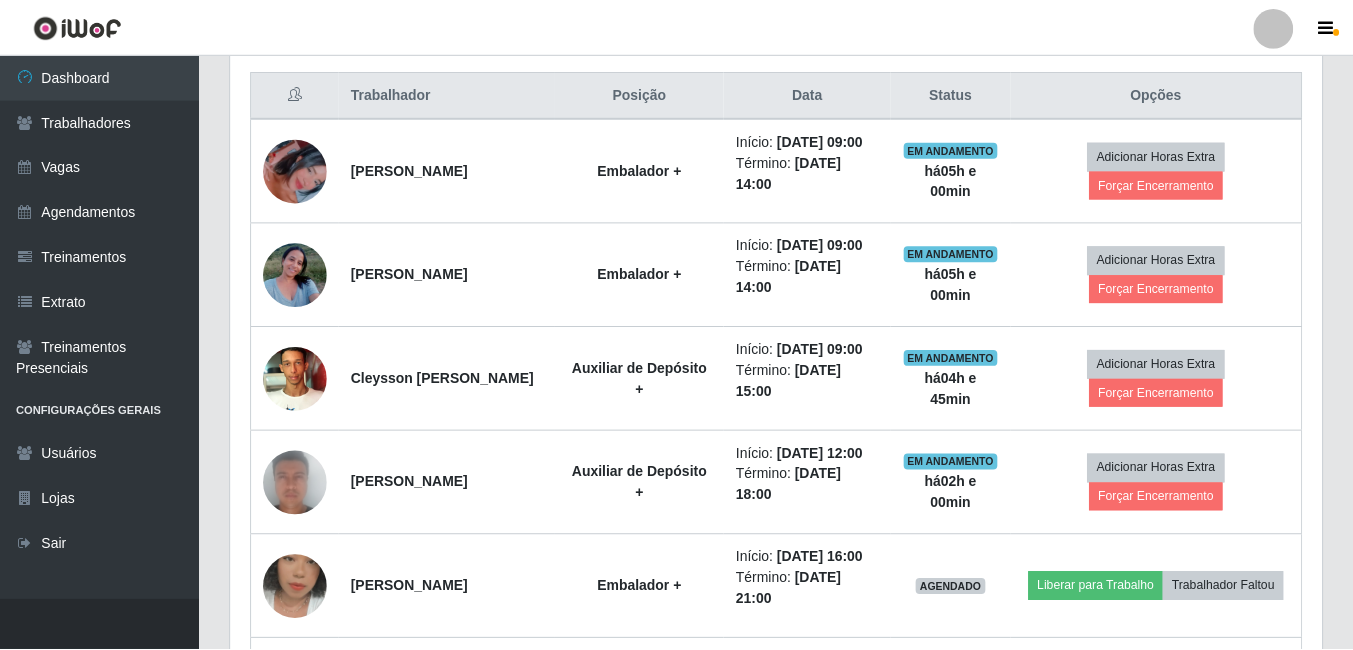 scroll, scrollTop: 999585, scrollLeft: 998909, axis: both 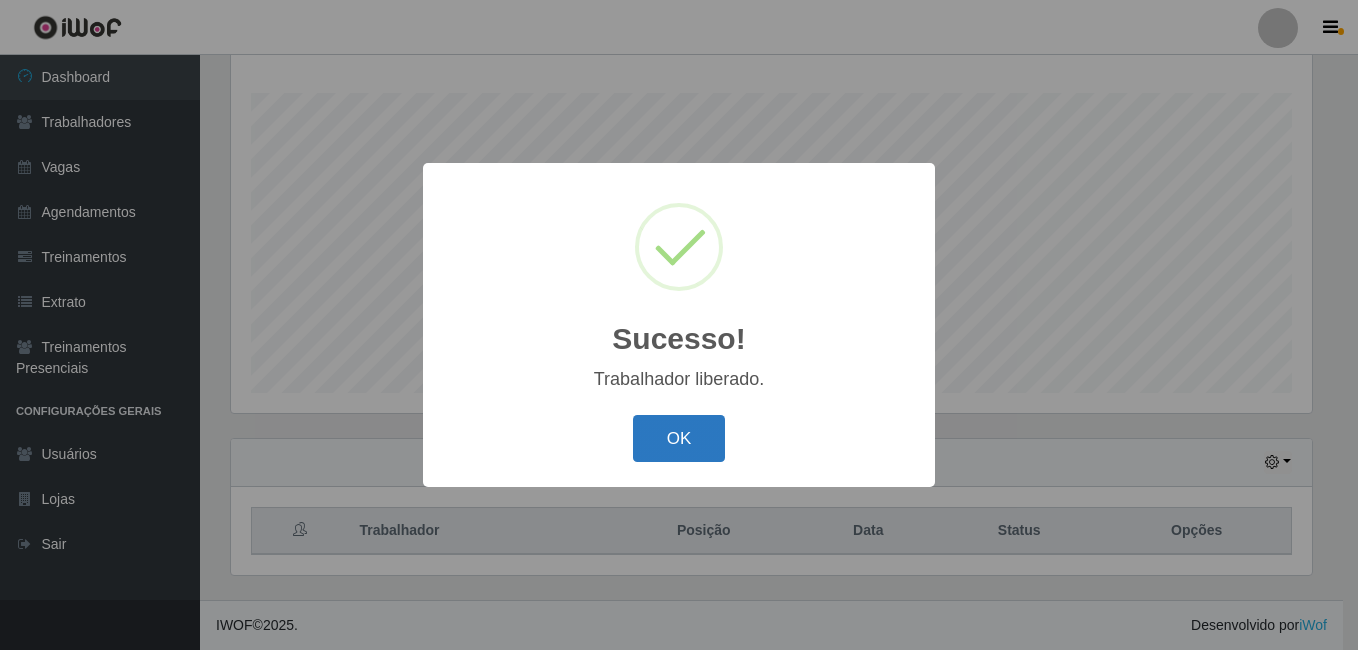 click on "OK" at bounding box center (679, 438) 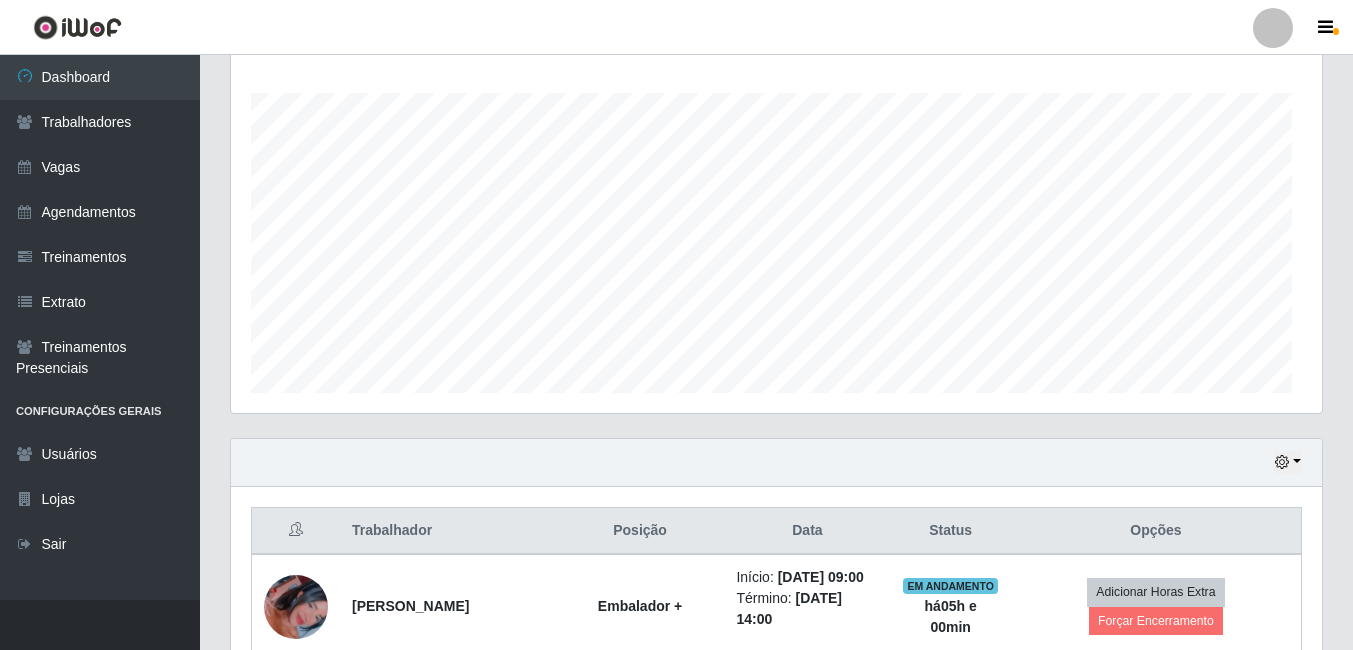 scroll, scrollTop: 999585, scrollLeft: 998909, axis: both 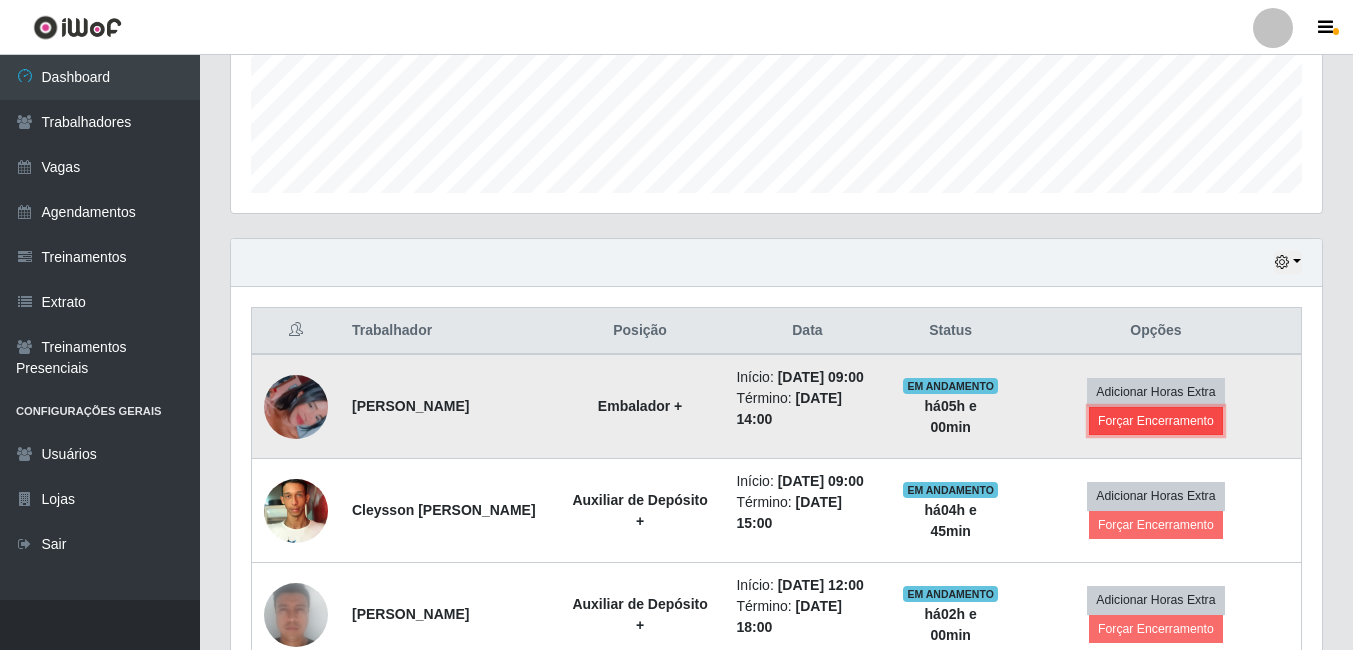 click on "Forçar Encerramento" at bounding box center [1156, 421] 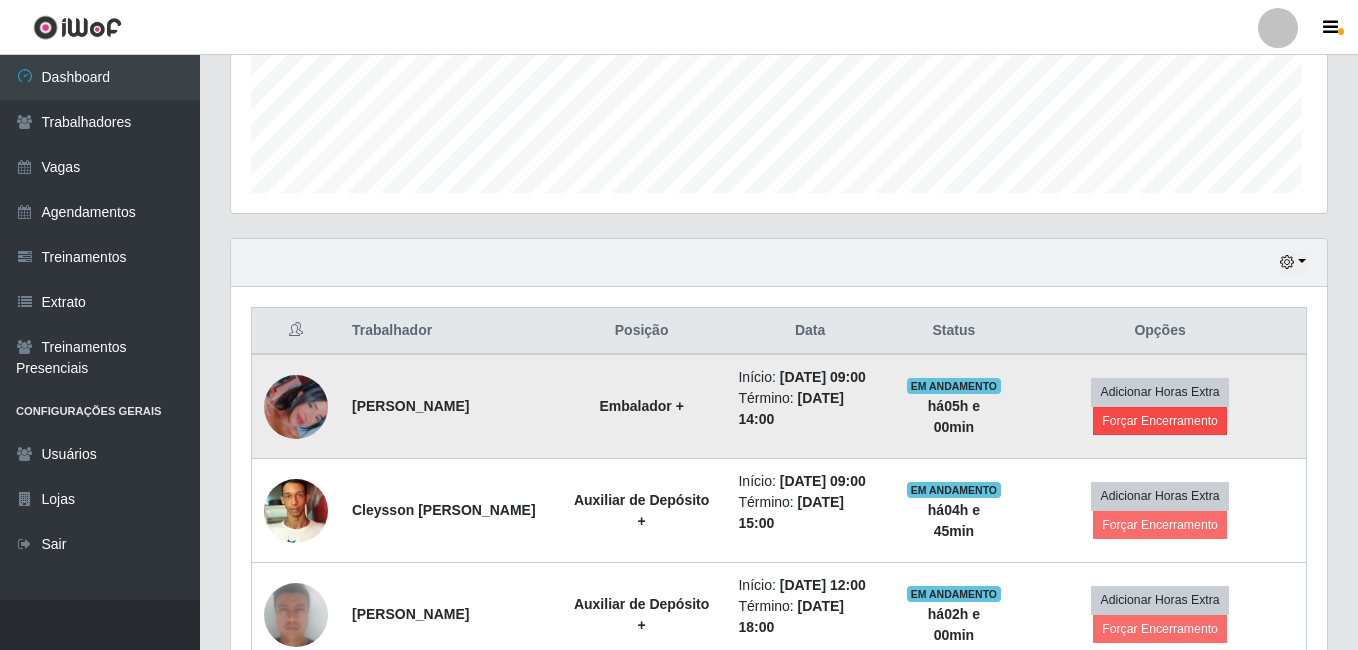 scroll, scrollTop: 999585, scrollLeft: 998919, axis: both 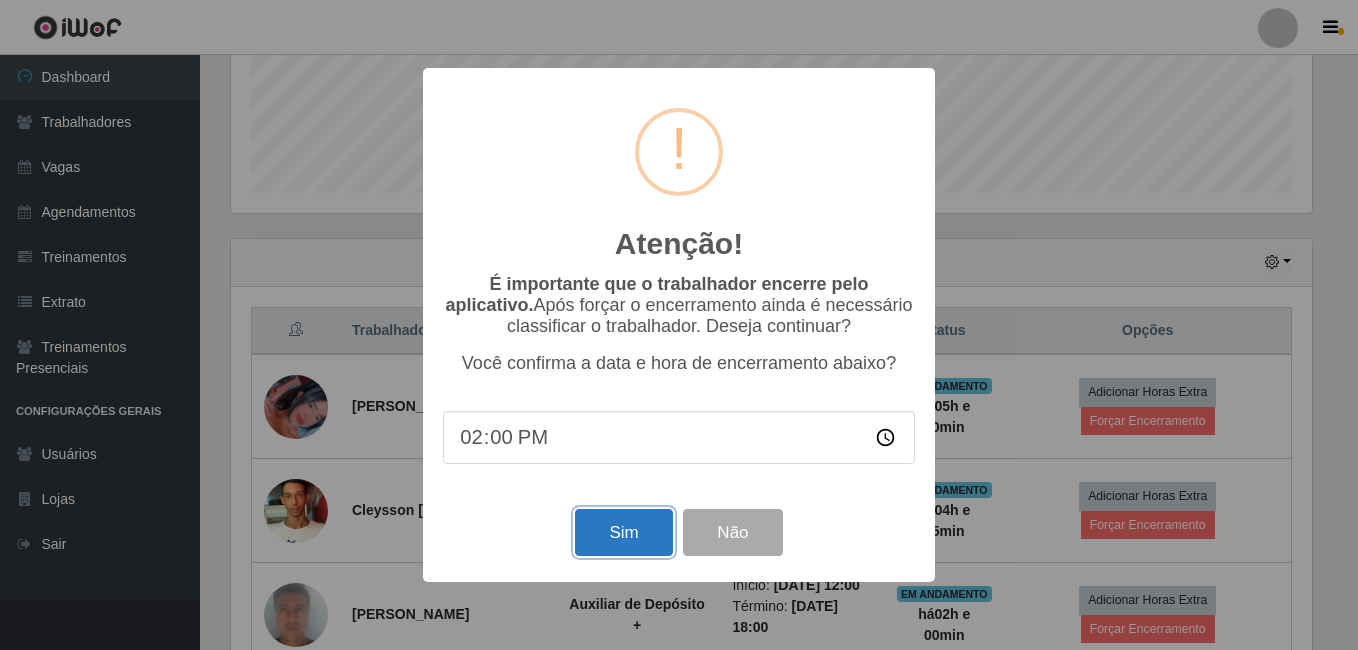 click on "Sim" at bounding box center (623, 532) 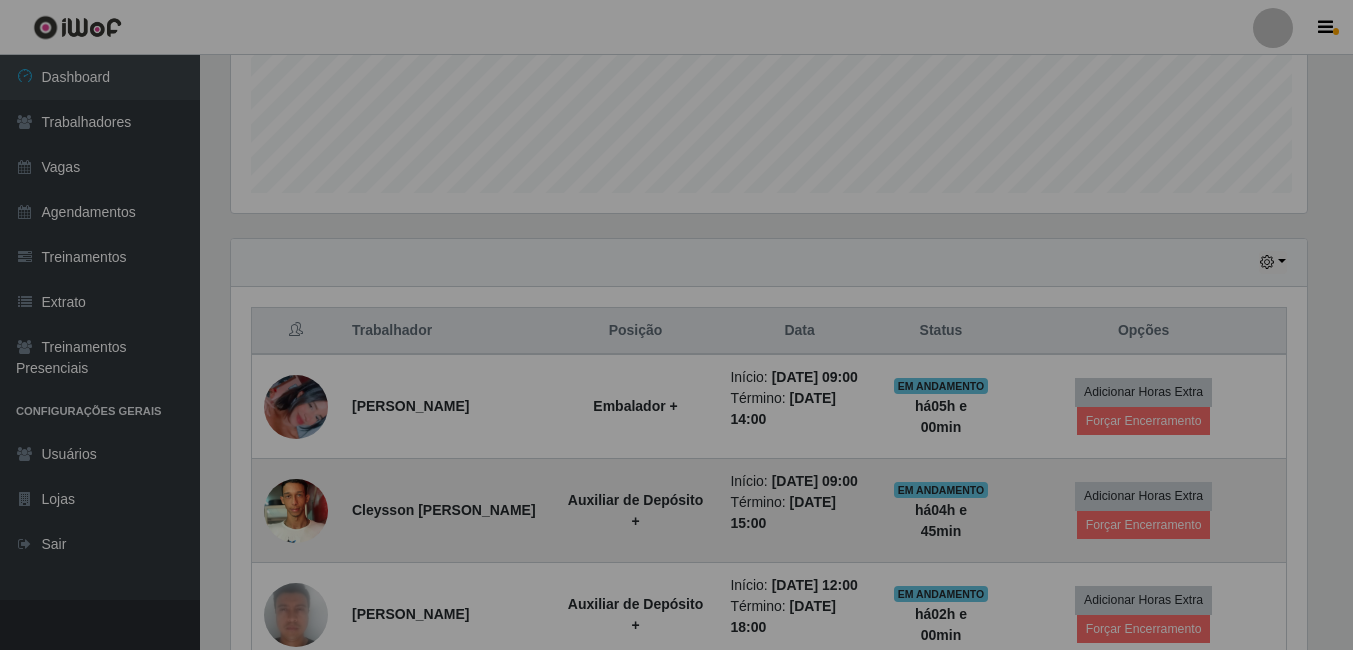 scroll, scrollTop: 999585, scrollLeft: 998909, axis: both 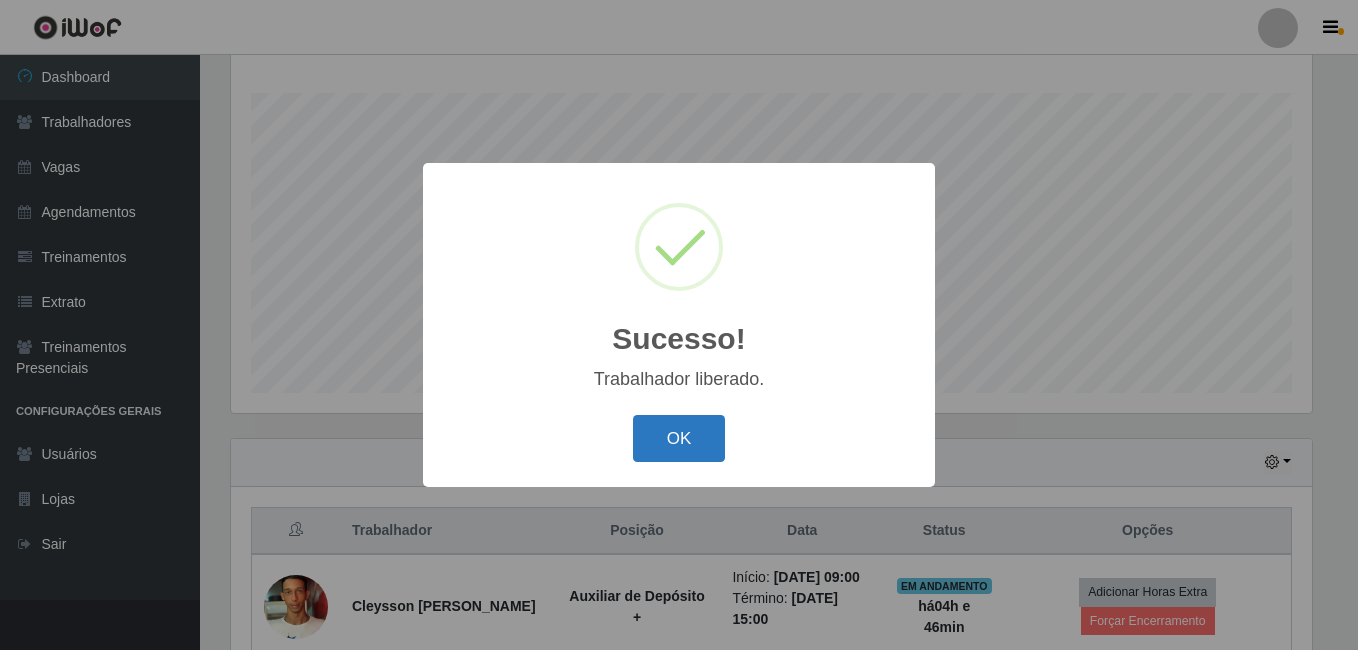 click on "OK" at bounding box center (679, 438) 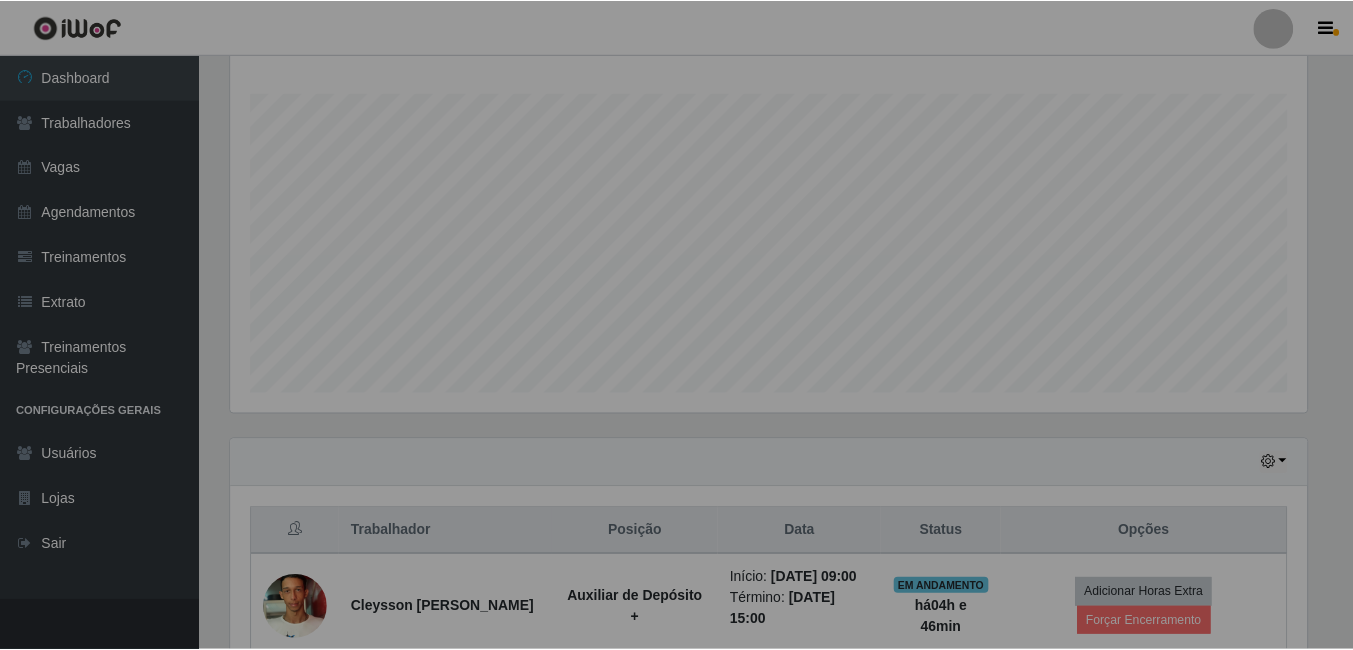 scroll, scrollTop: 999585, scrollLeft: 998909, axis: both 